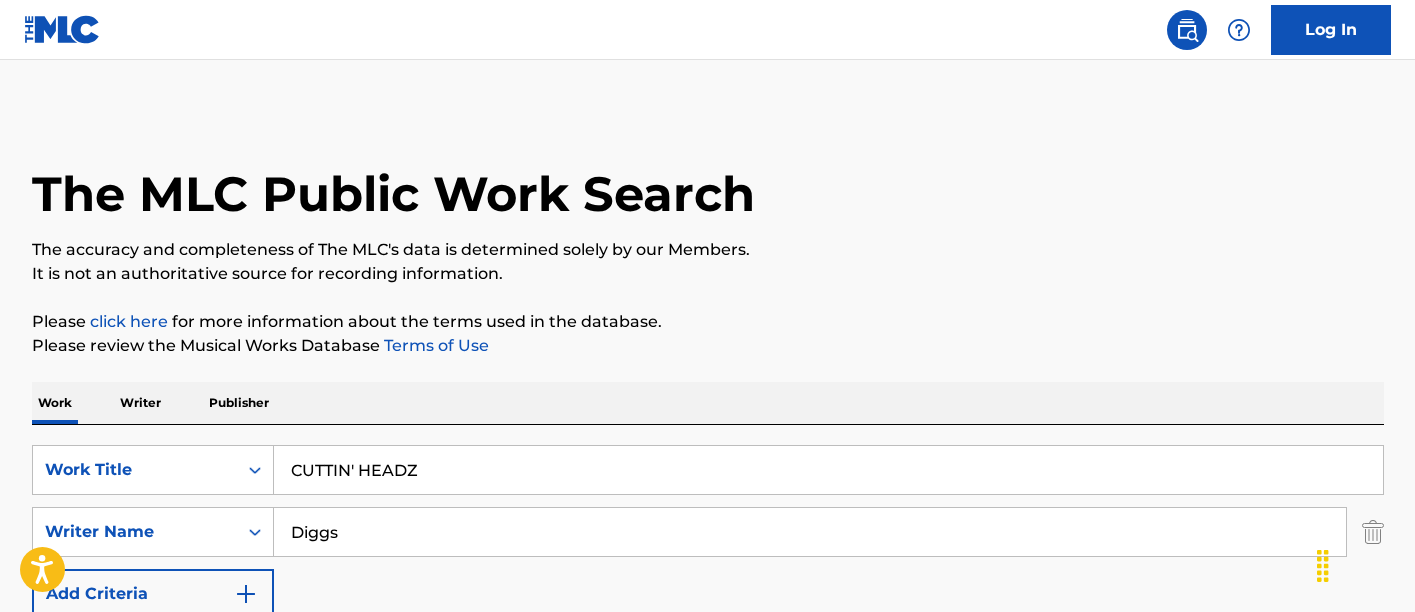 scroll, scrollTop: 357, scrollLeft: 0, axis: vertical 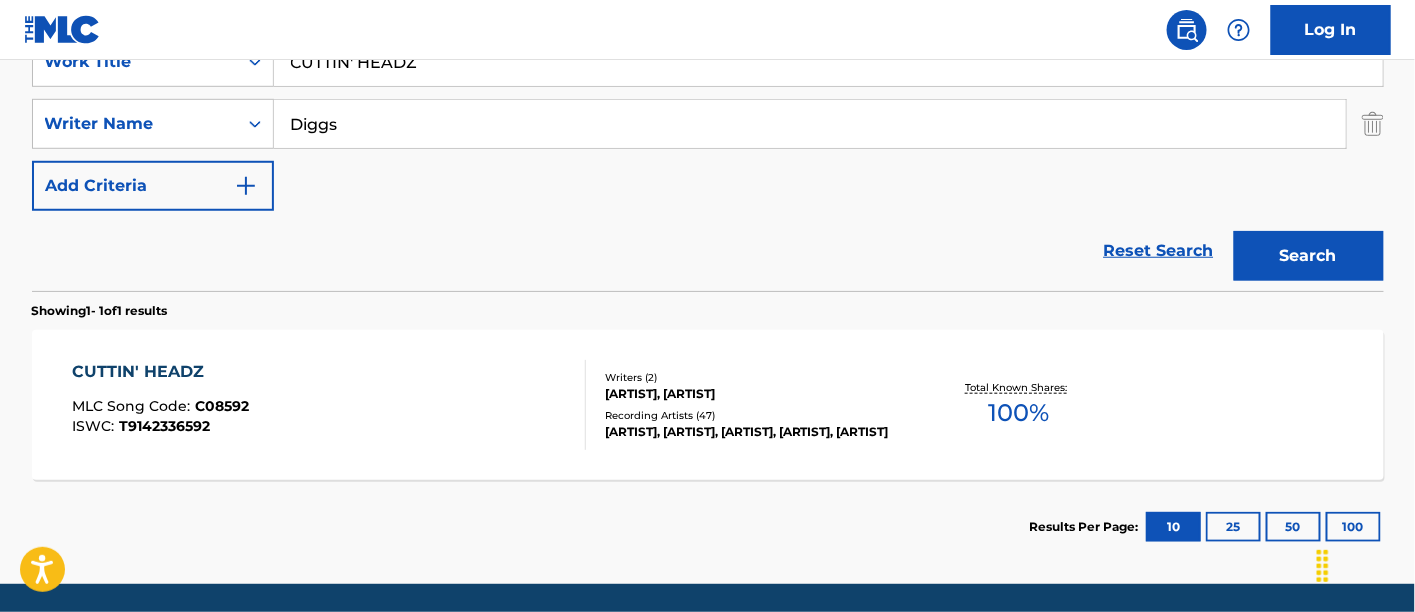 click on "CUTTIN' HEADZ MLC Song Code : C08592 ISWC : T9142336592" at bounding box center (160, 405) 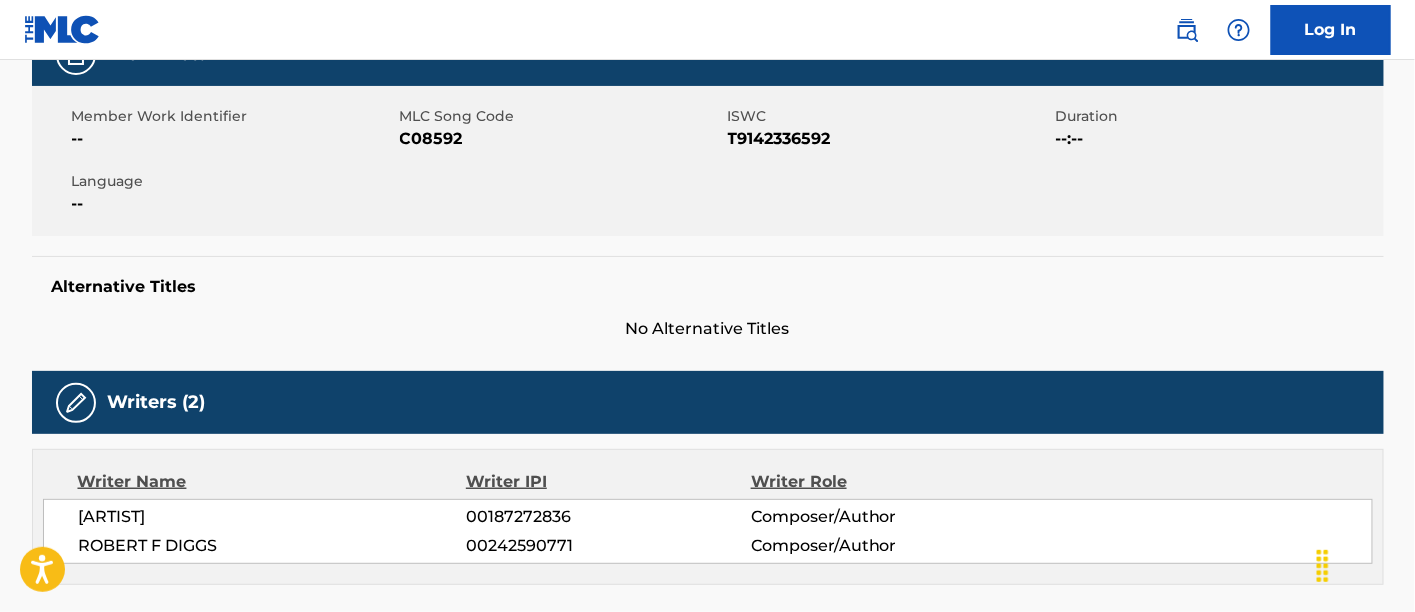 scroll, scrollTop: 222, scrollLeft: 0, axis: vertical 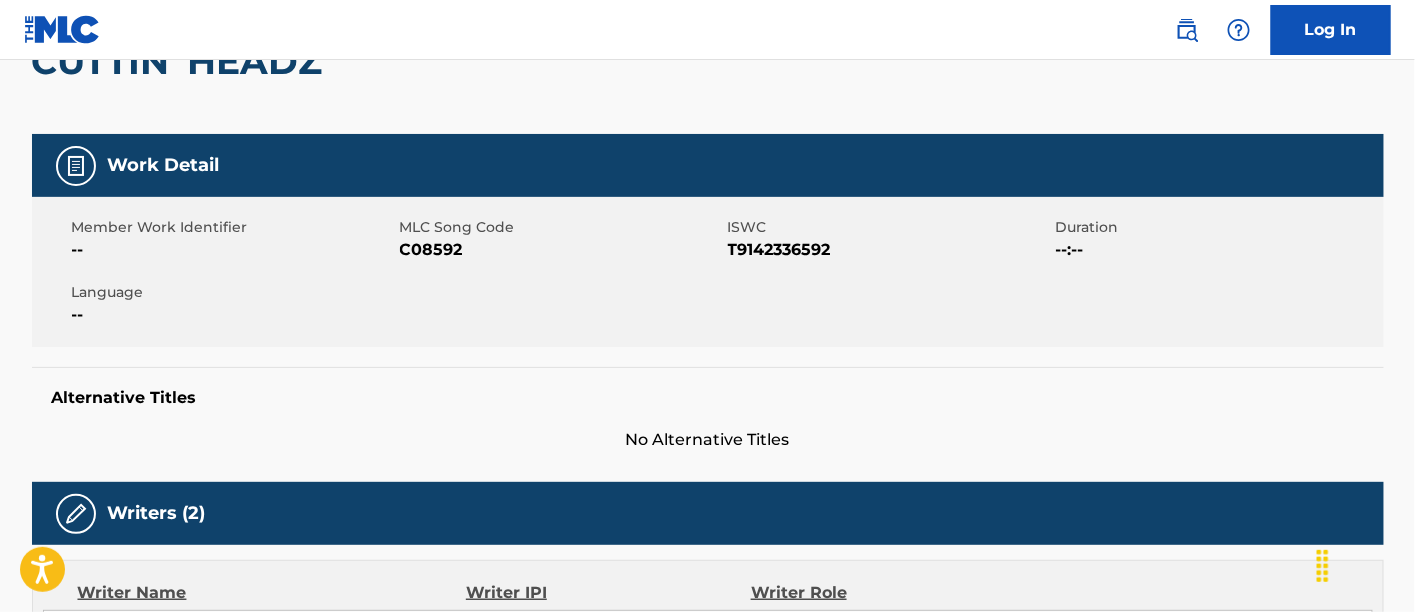 click on "Member Work Identifier -- MLC Song Code C08592 ISWC T9142336592 Duration --:-- Language --" at bounding box center [708, 272] 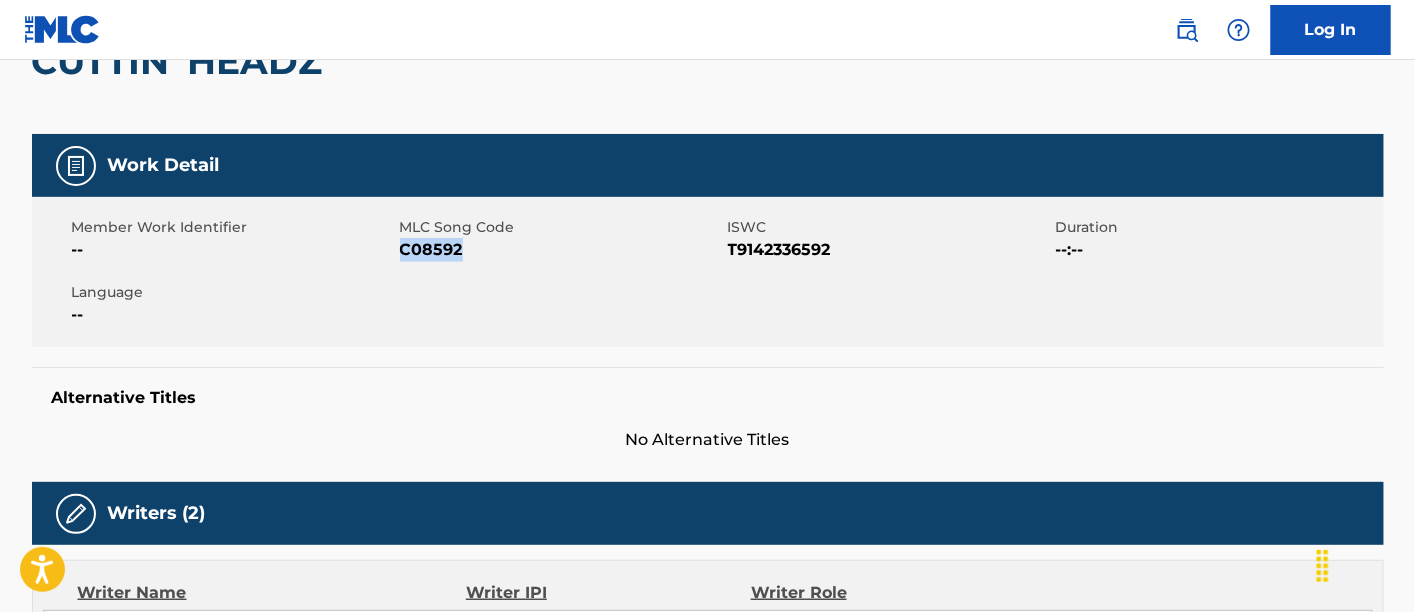 click on "C08592" at bounding box center [561, 250] 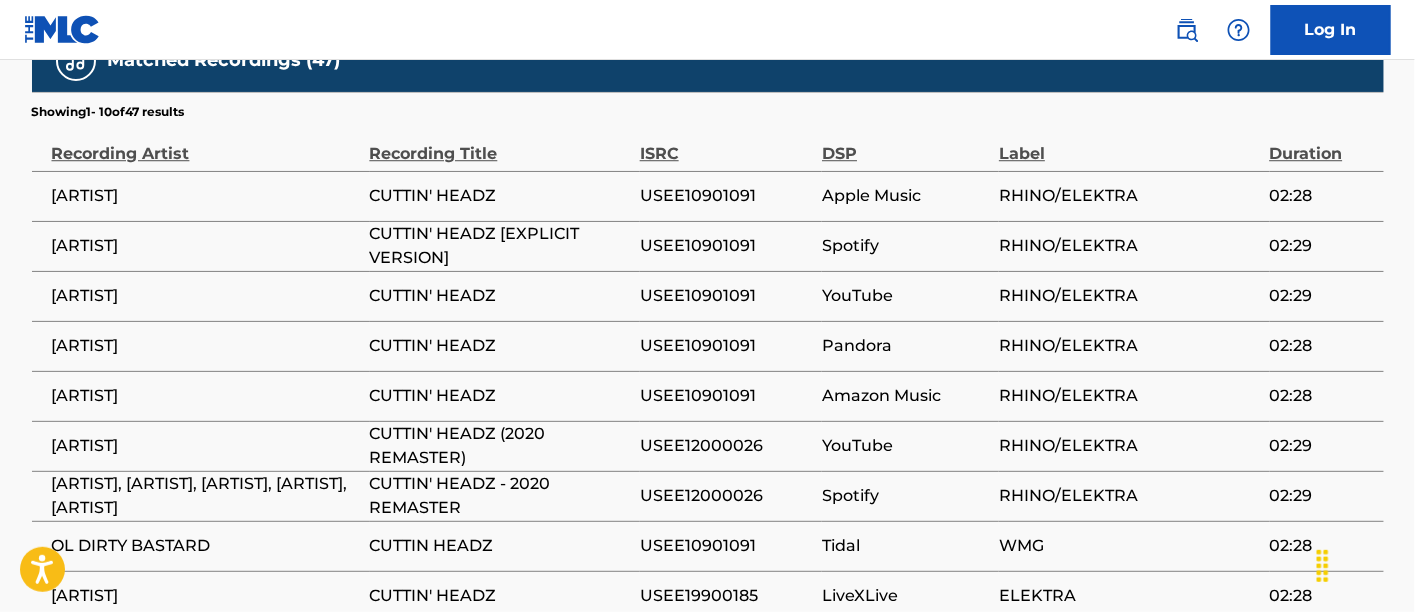 scroll, scrollTop: 1777, scrollLeft: 0, axis: vertical 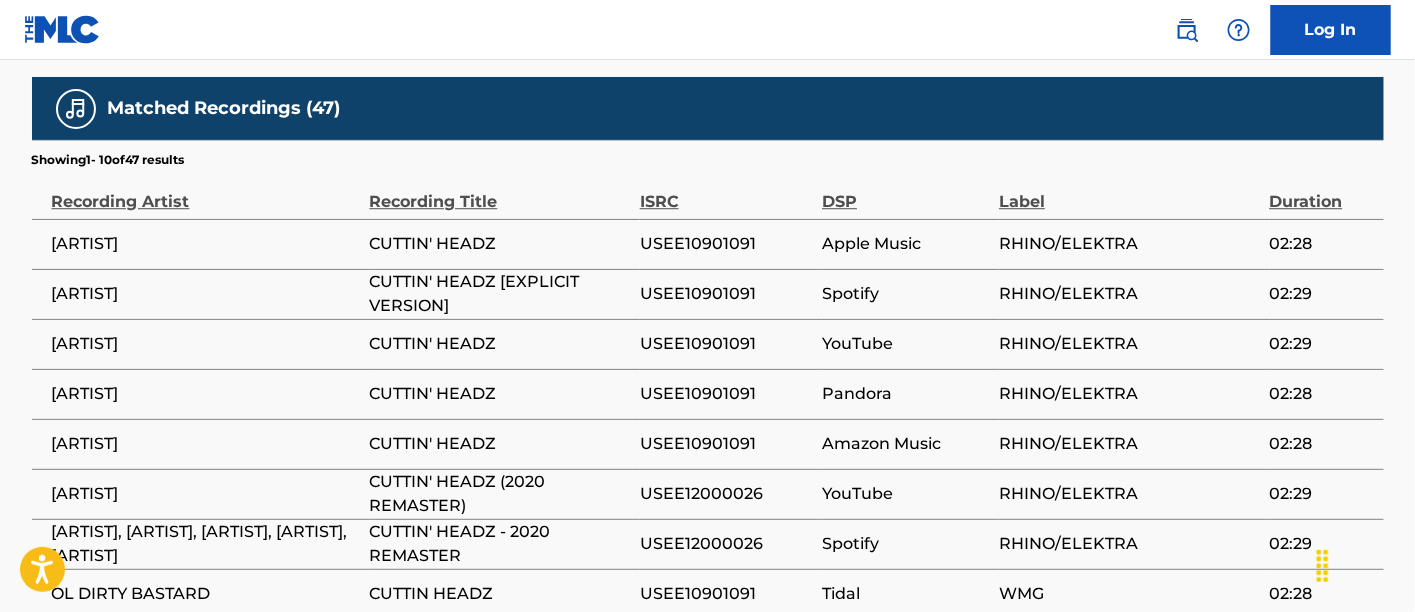 click on "USEE10901091" at bounding box center (726, 244) 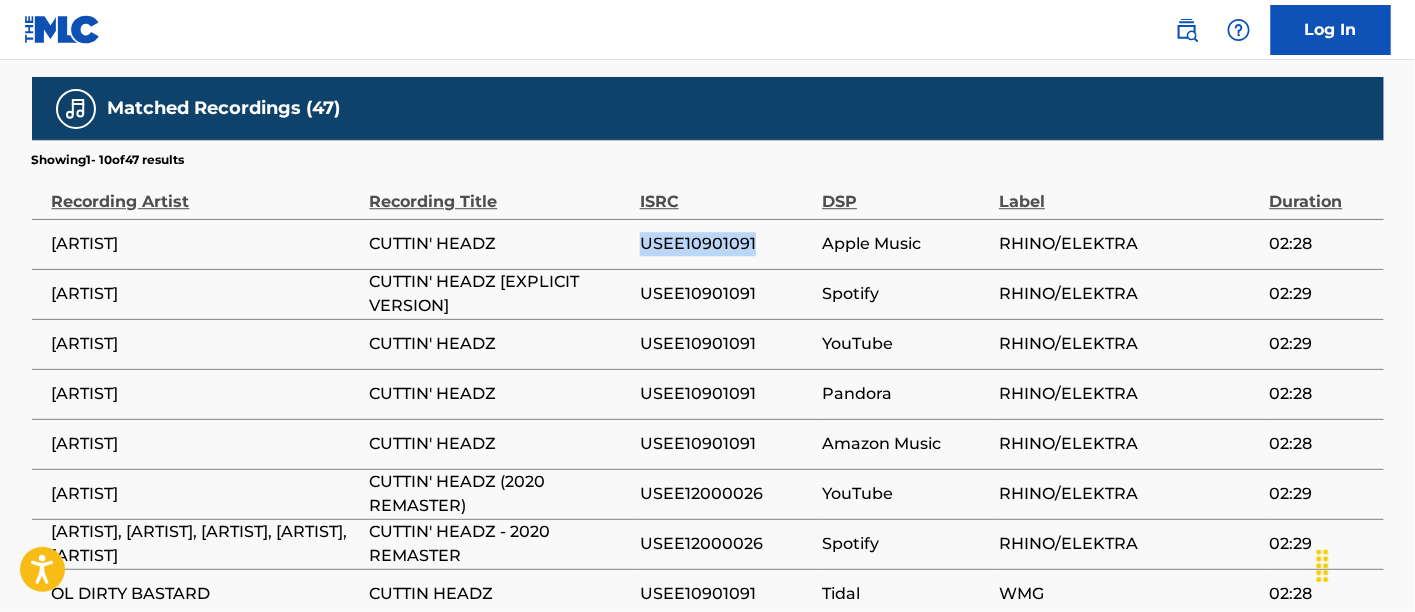 click on "USEE10901091" at bounding box center (726, 244) 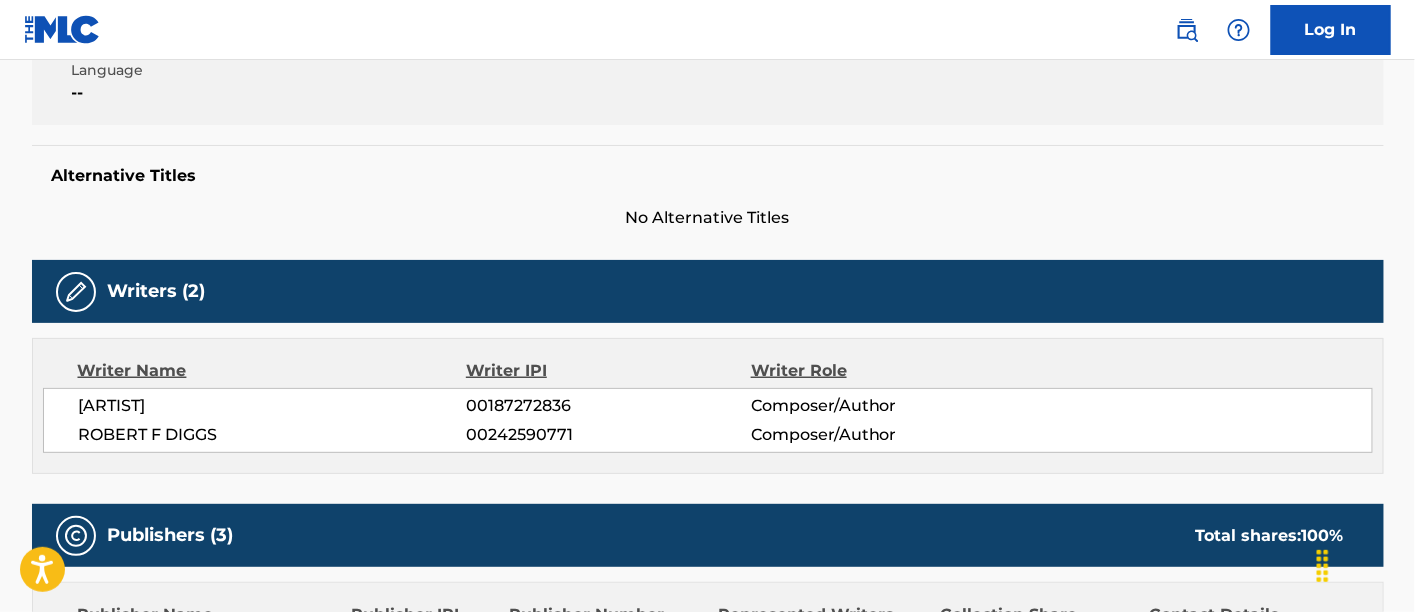 scroll, scrollTop: 0, scrollLeft: 0, axis: both 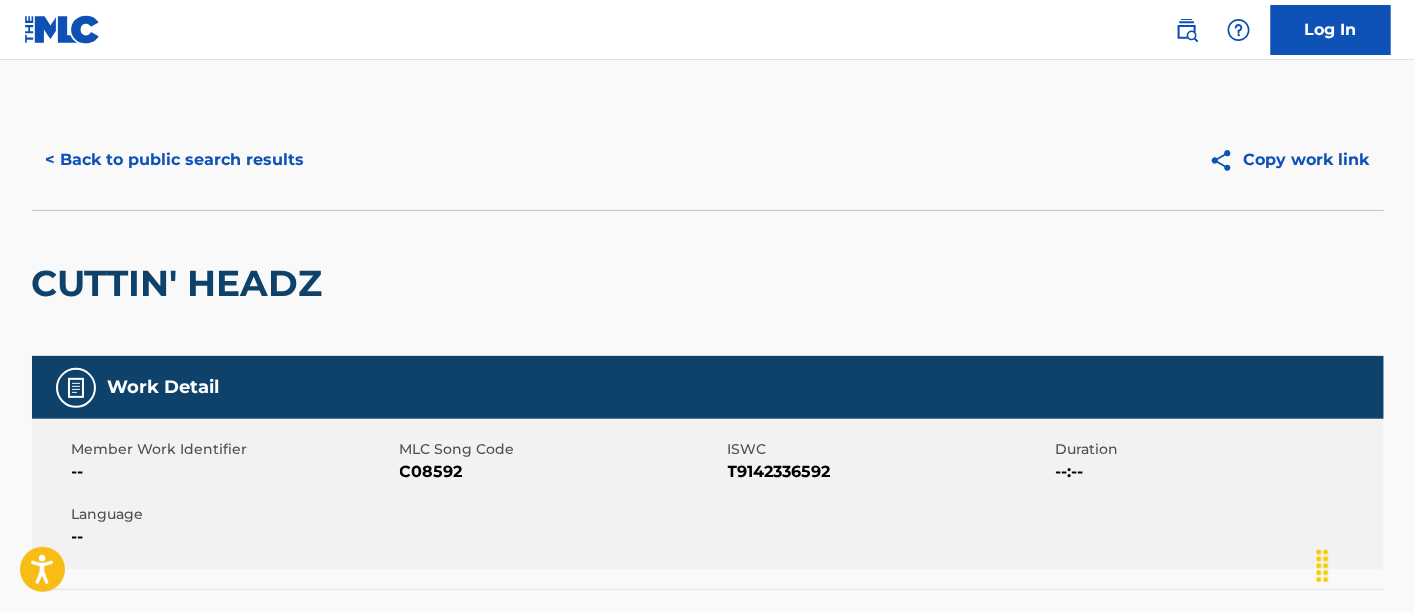 click on "< Back to public search results" at bounding box center [175, 160] 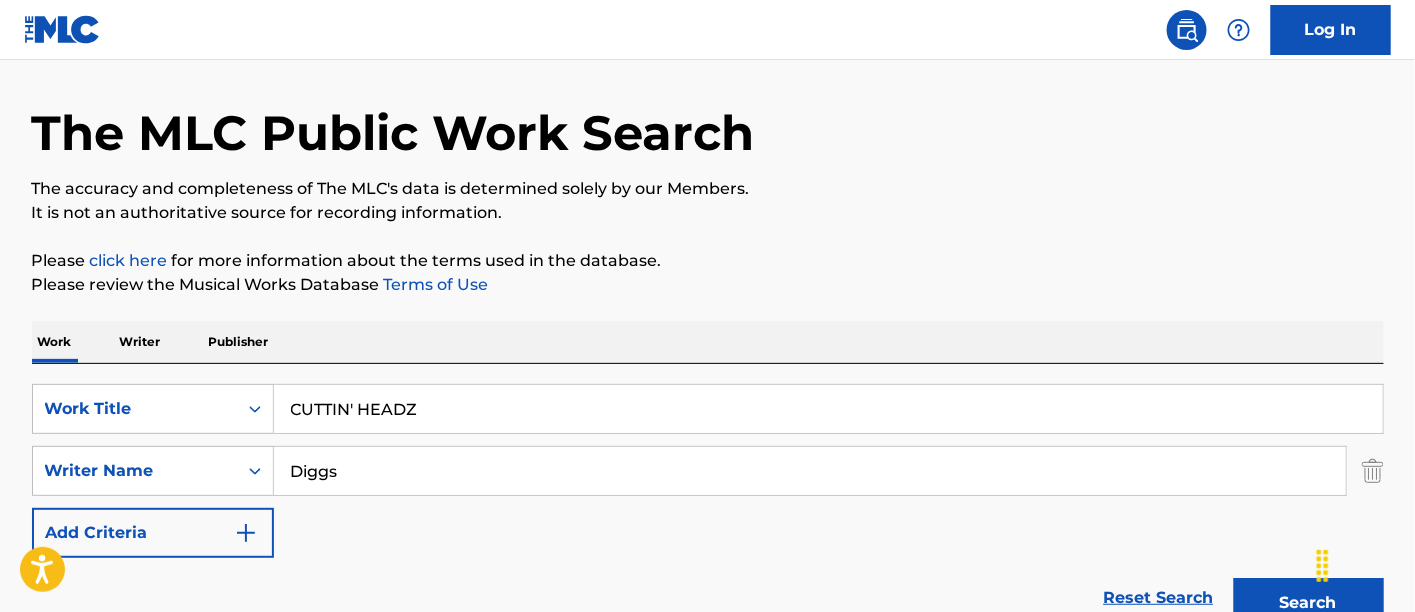 scroll, scrollTop: 0, scrollLeft: 0, axis: both 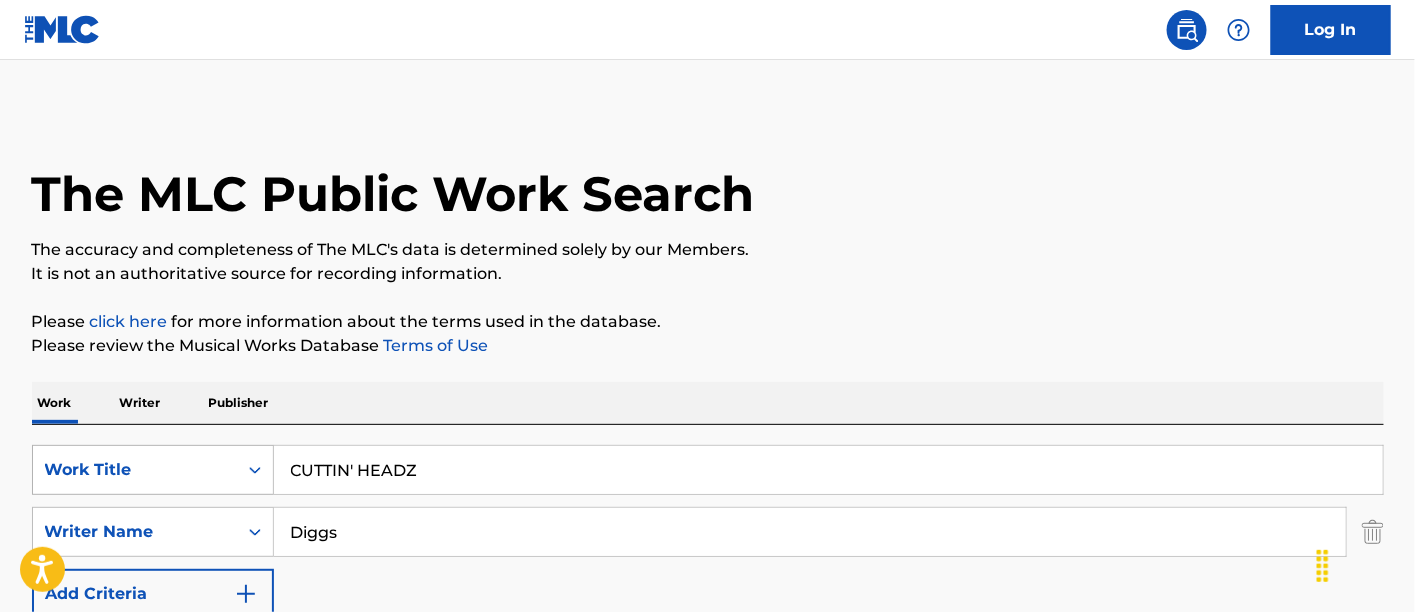 drag, startPoint x: 506, startPoint y: 460, endPoint x: 157, endPoint y: 464, distance: 349.02292 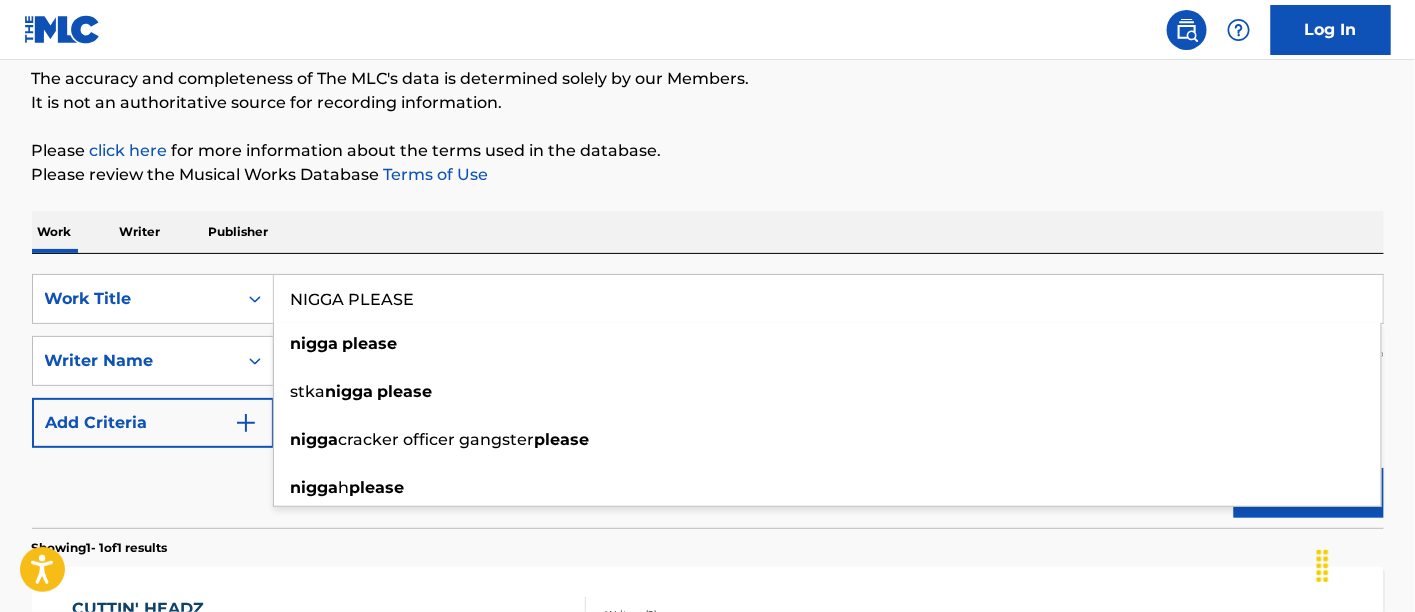scroll, scrollTop: 222, scrollLeft: 0, axis: vertical 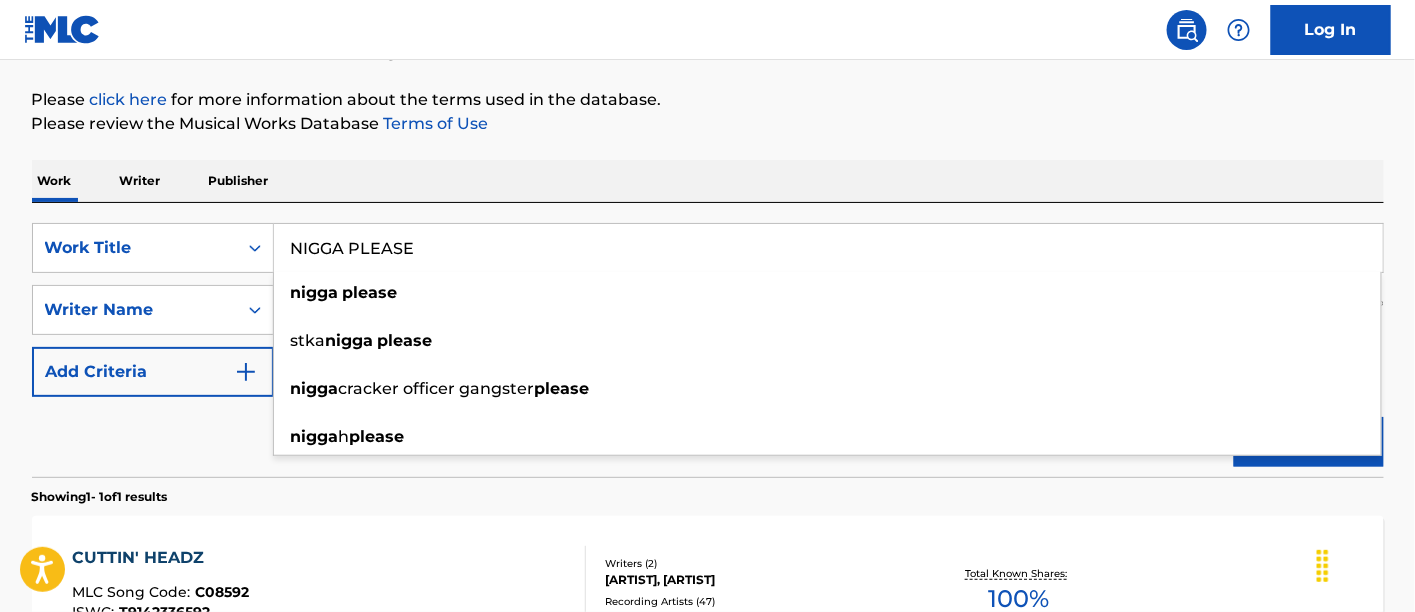 type on "NIGGA PLEASE" 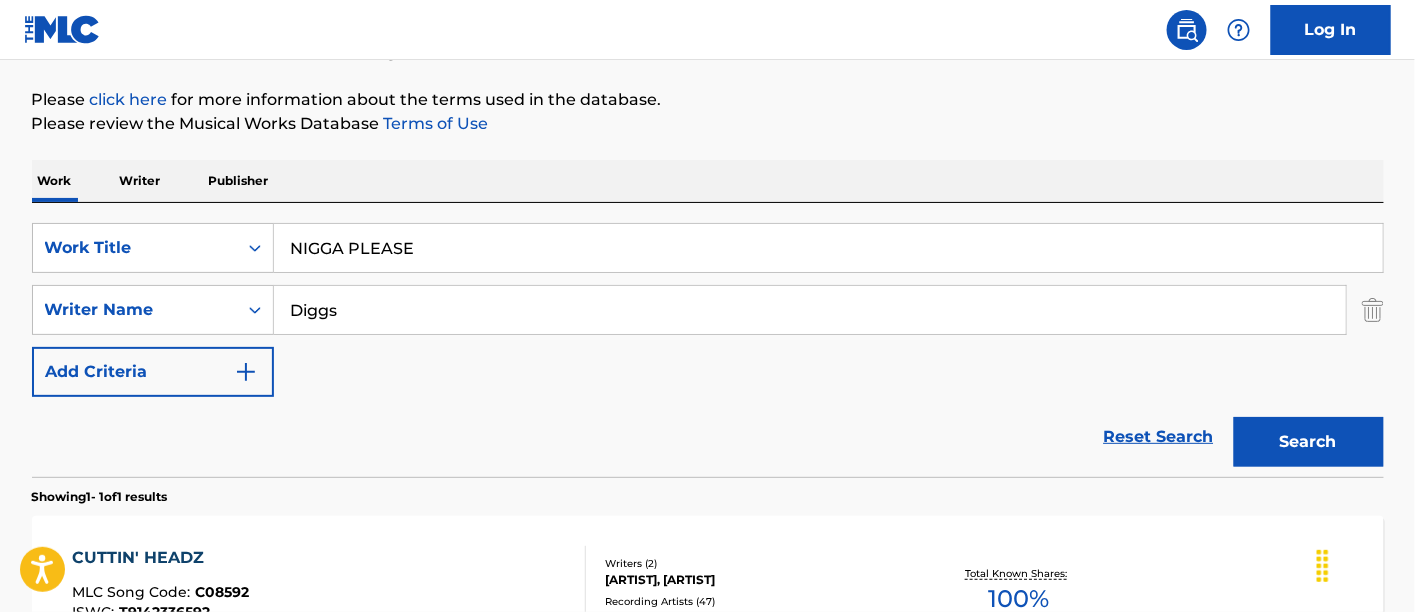 click on "The MLC Public Work Search The accuracy and completeness of The MLC's data is determined solely by our Members. It is not an authoritative source for recording information. Please click here for more information about the terms used in the database. Please review the Musical Works Database Terms of Use Work Writer Publisher SearchWithCriteria8628de29-d796-4952-bde3-e8395aa2f86b Work Title NIGGA PLEASE SearchWithCriteriae2c8e65a-de55-4f2a-aeb7-9eeacf374712 Writer Name Diggs Add Criteria Reset Search Search Showing 1 - 1 of 1 results CUTTIN' HEADZ MLC Song Code : C08592 ISWC : T9142336592 Writers ( 2 ) [ARTIST], [ARTIST] Recording Artists ( 47 ) [ARTIST], [ARTIST], [ARTIST], [ARTIST], [ARTIST] Total Known Shares: 100 % Results Per Page: 10 25 50 100" at bounding box center [708, 324] 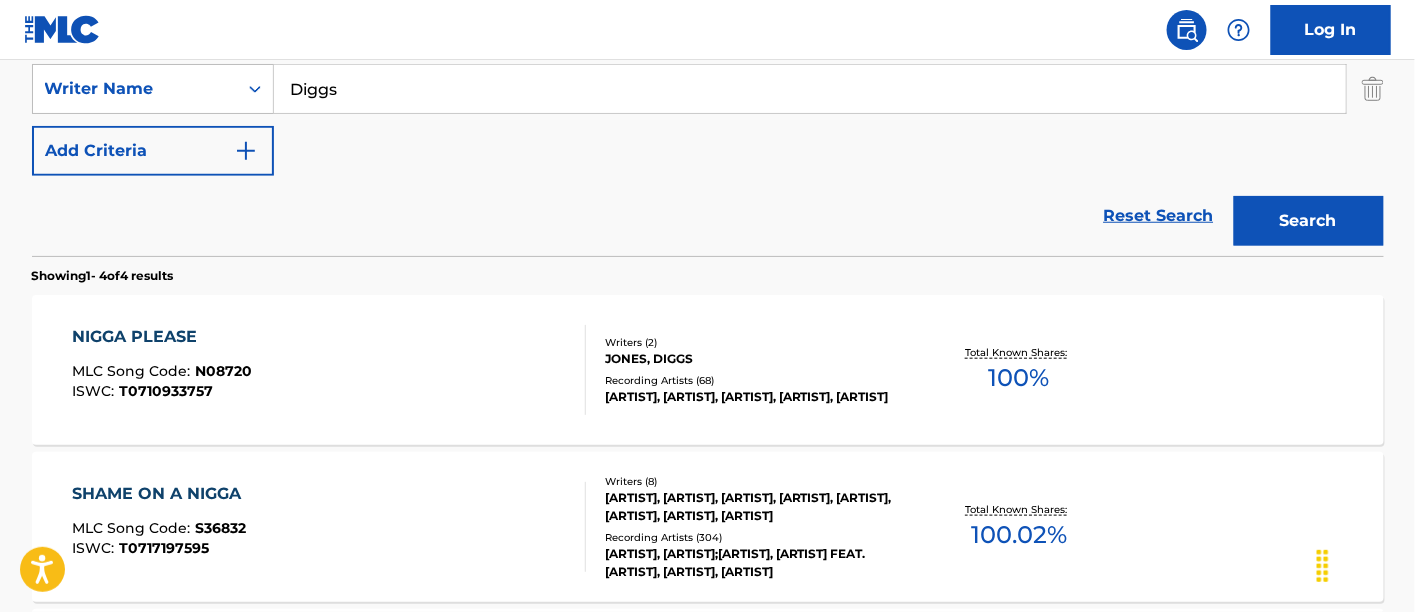 scroll, scrollTop: 444, scrollLeft: 0, axis: vertical 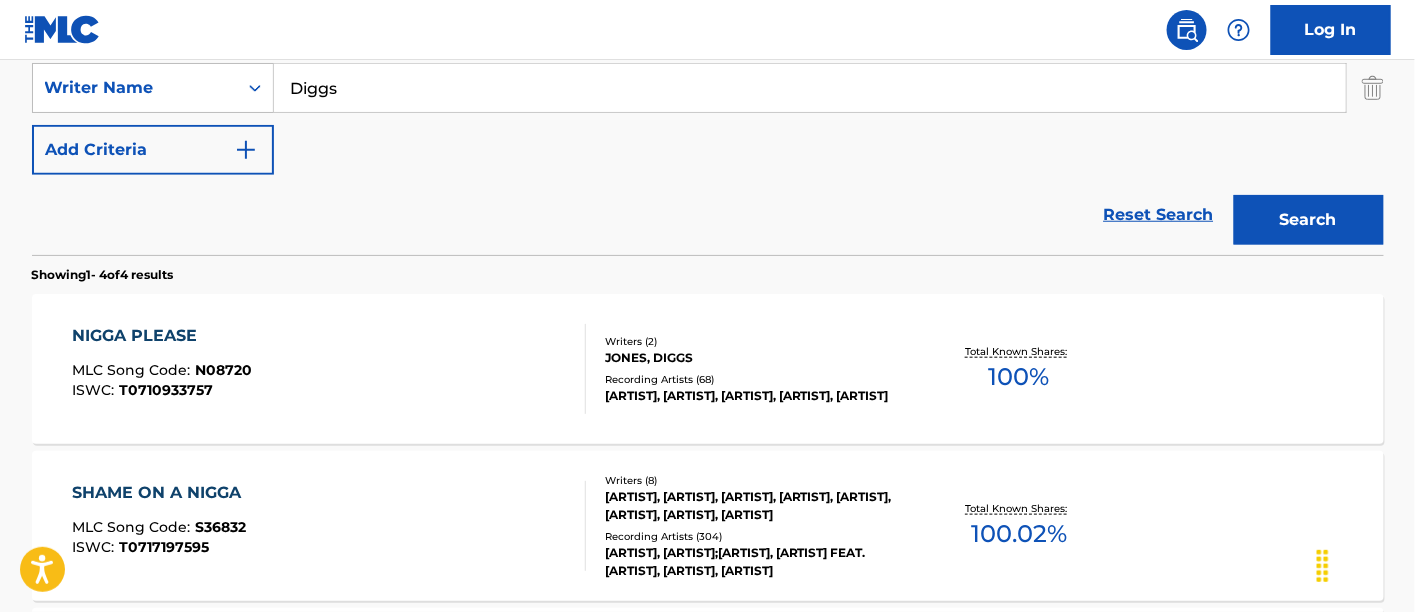 click on "NIGGA PLEASE MLC Song Code : N08720 ISWC : T0710933757" at bounding box center [329, 369] 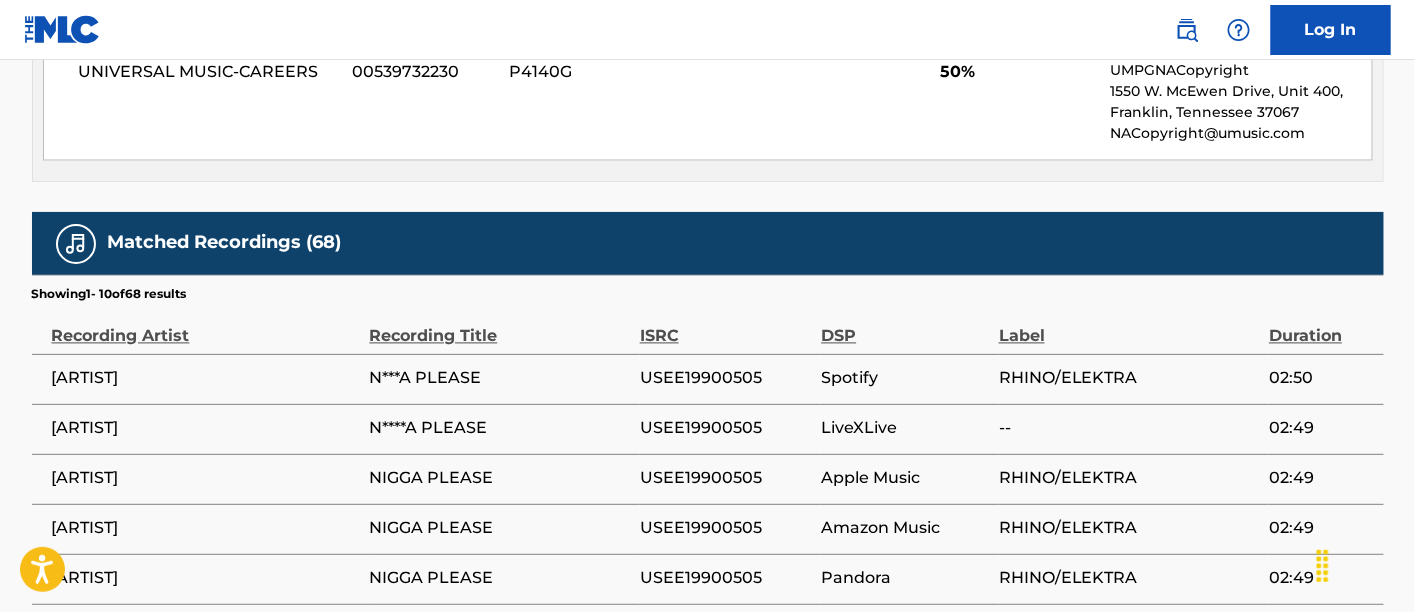 scroll, scrollTop: 1222, scrollLeft: 0, axis: vertical 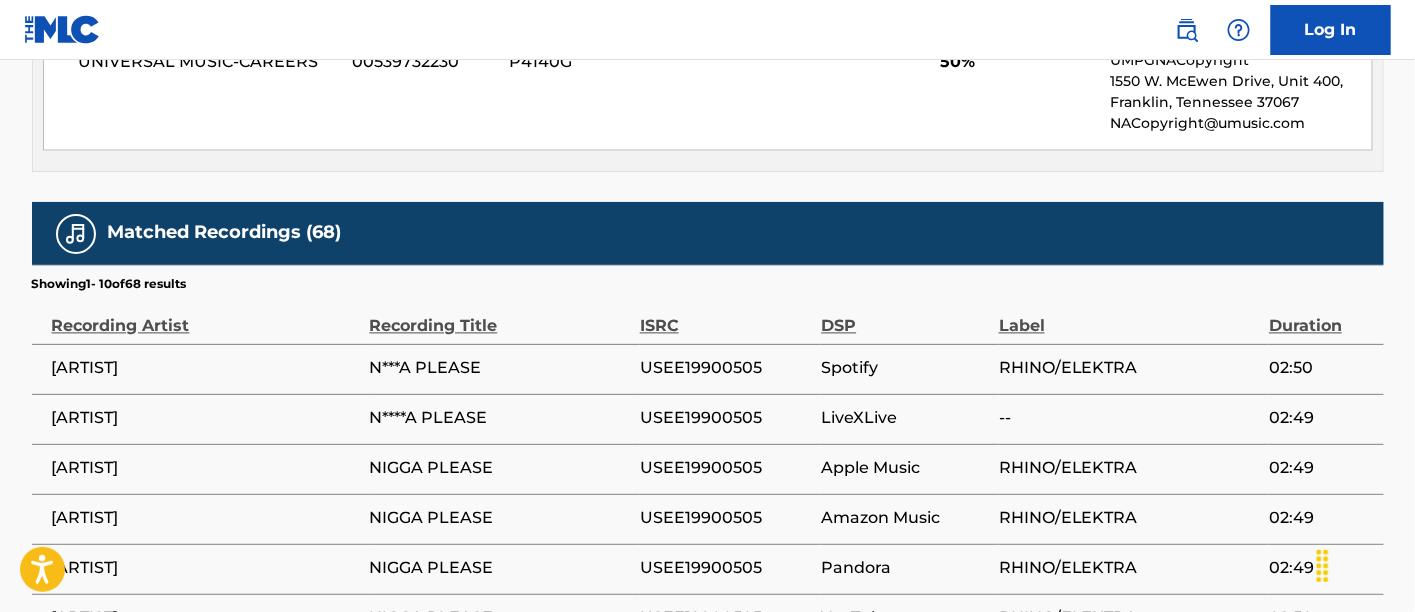 click on "USEE19900505" at bounding box center (726, 369) 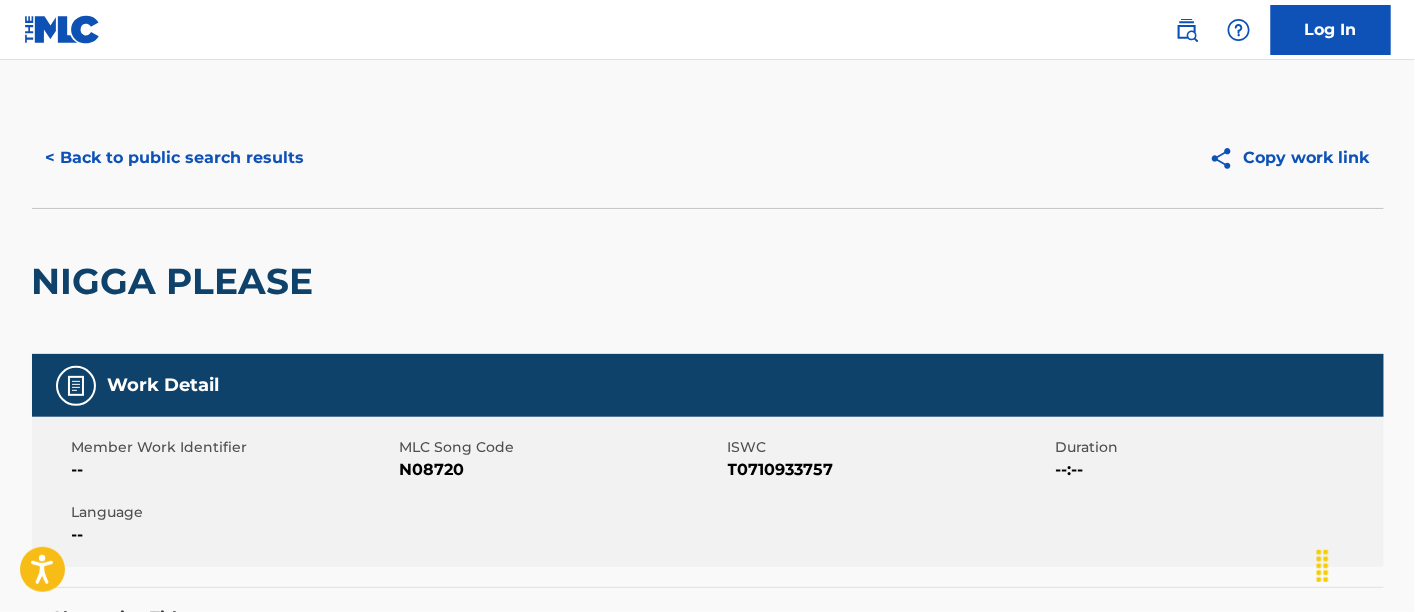 scroll, scrollTop: 0, scrollLeft: 0, axis: both 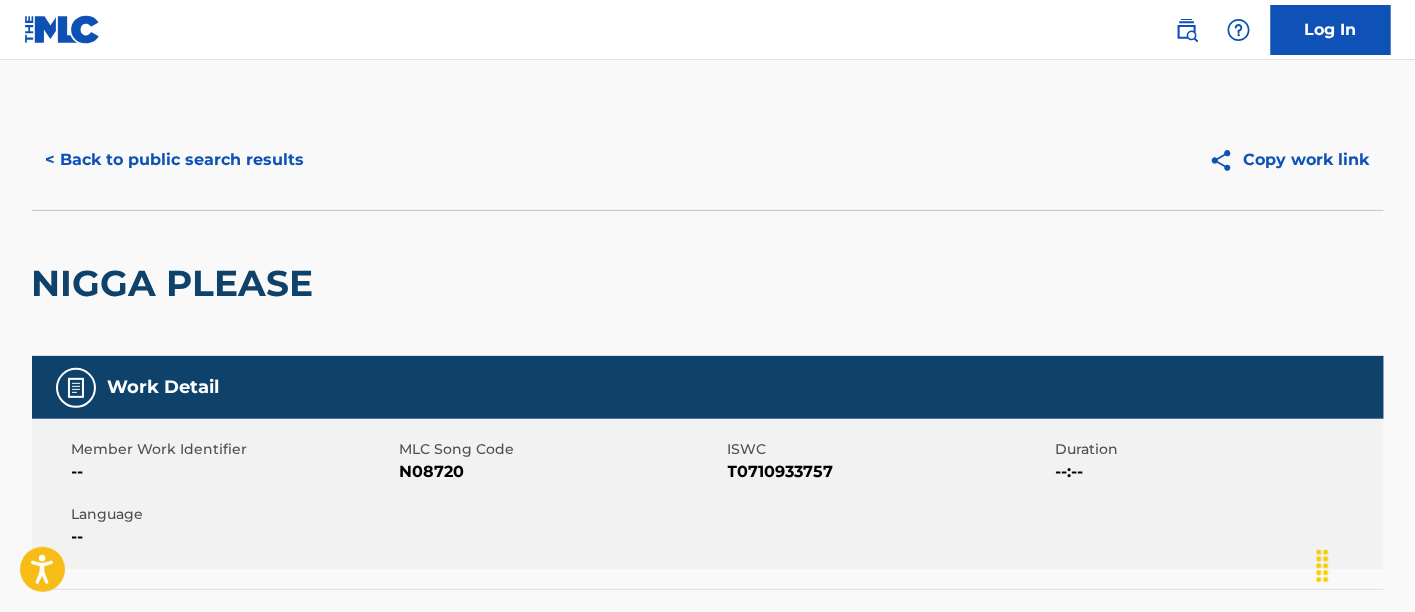 click on "N08720" at bounding box center [561, 472] 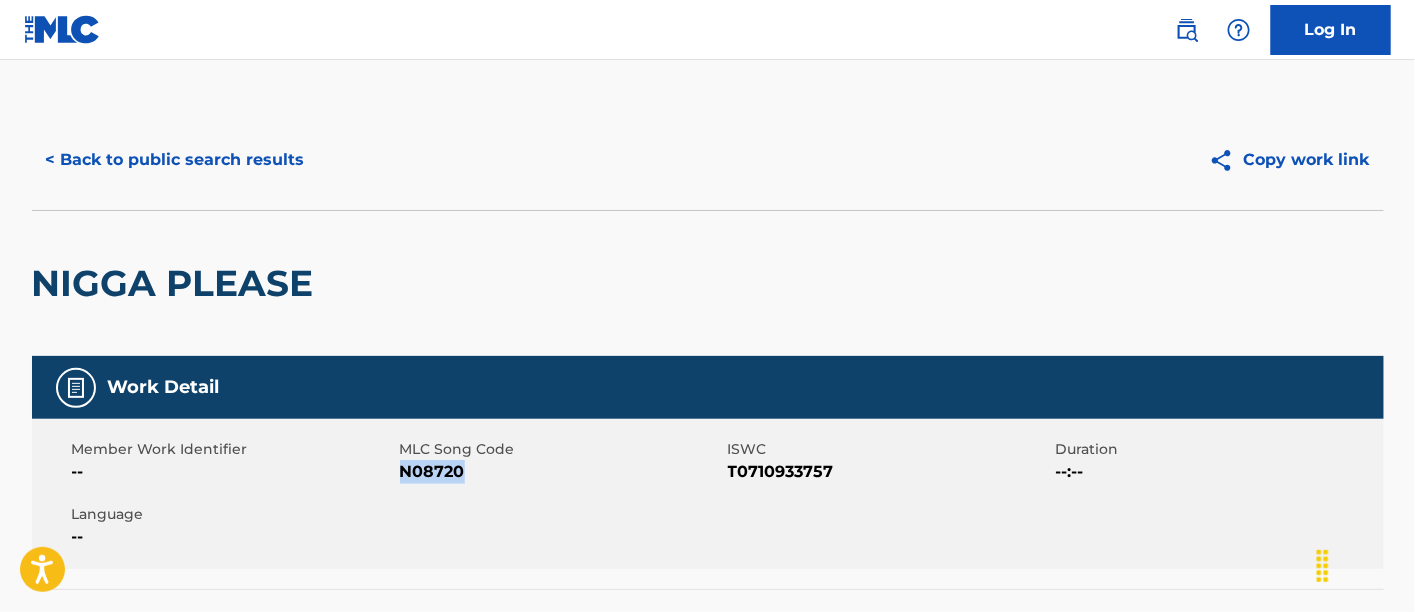 click on "N08720" at bounding box center [561, 472] 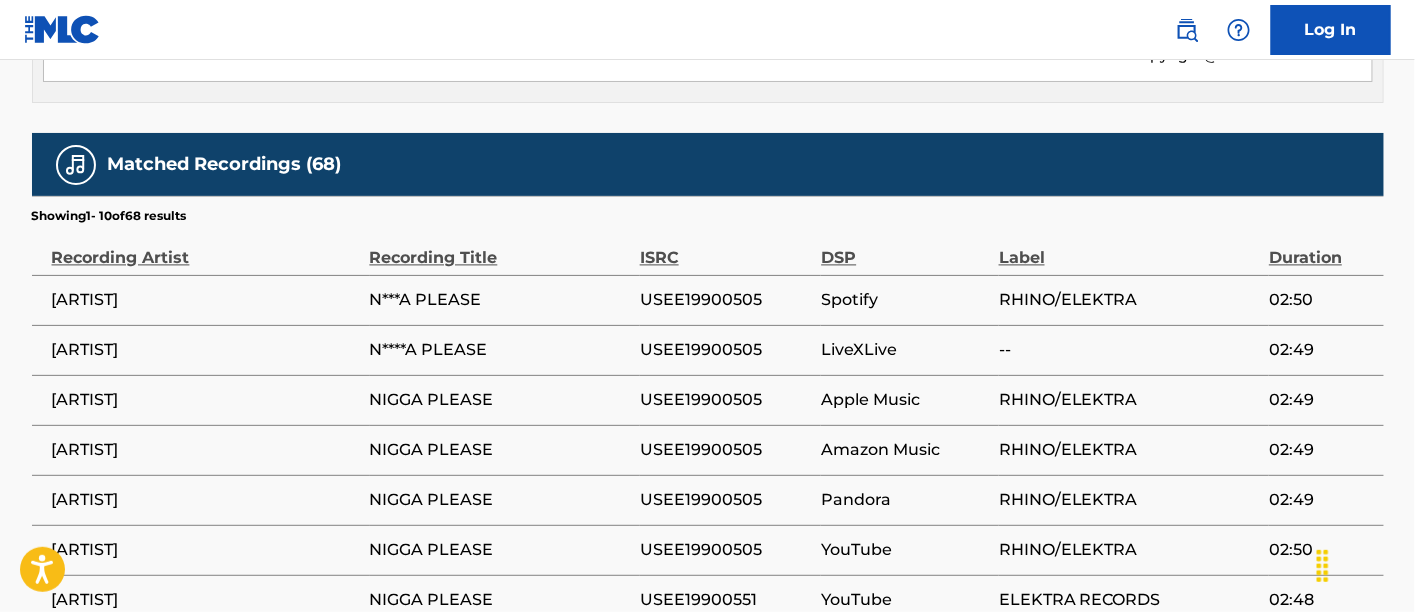 scroll, scrollTop: 1298, scrollLeft: 0, axis: vertical 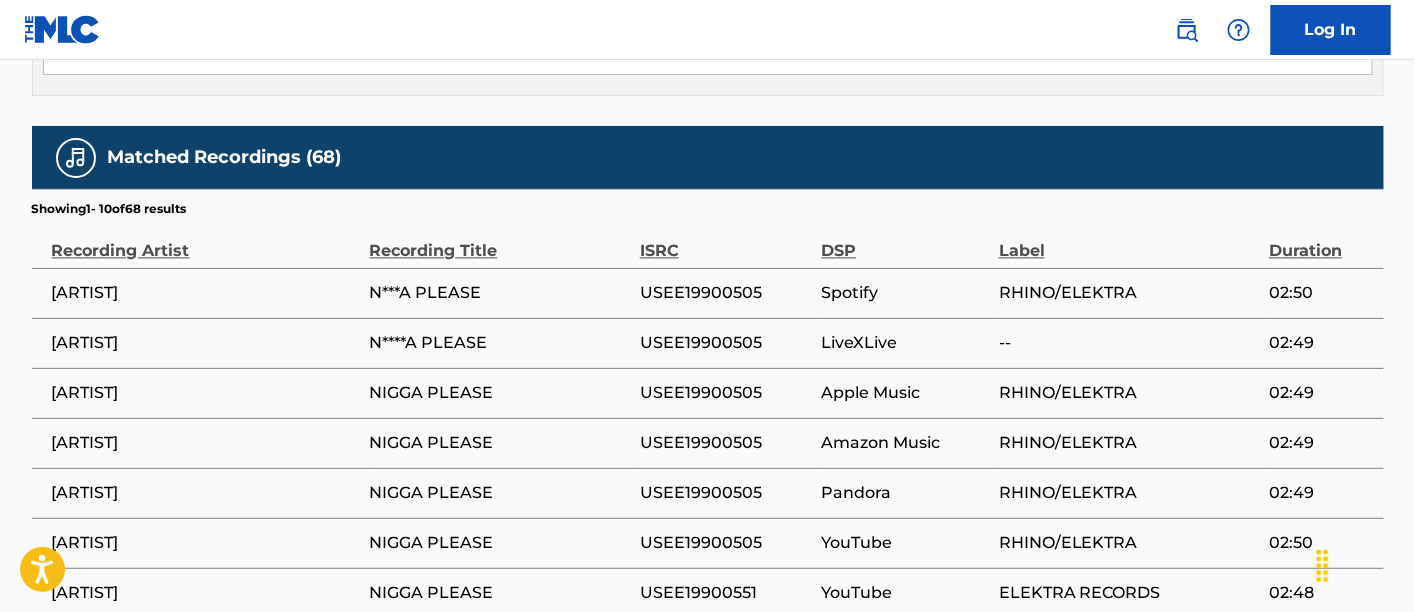 click on "USEE19900505" at bounding box center (726, 293) 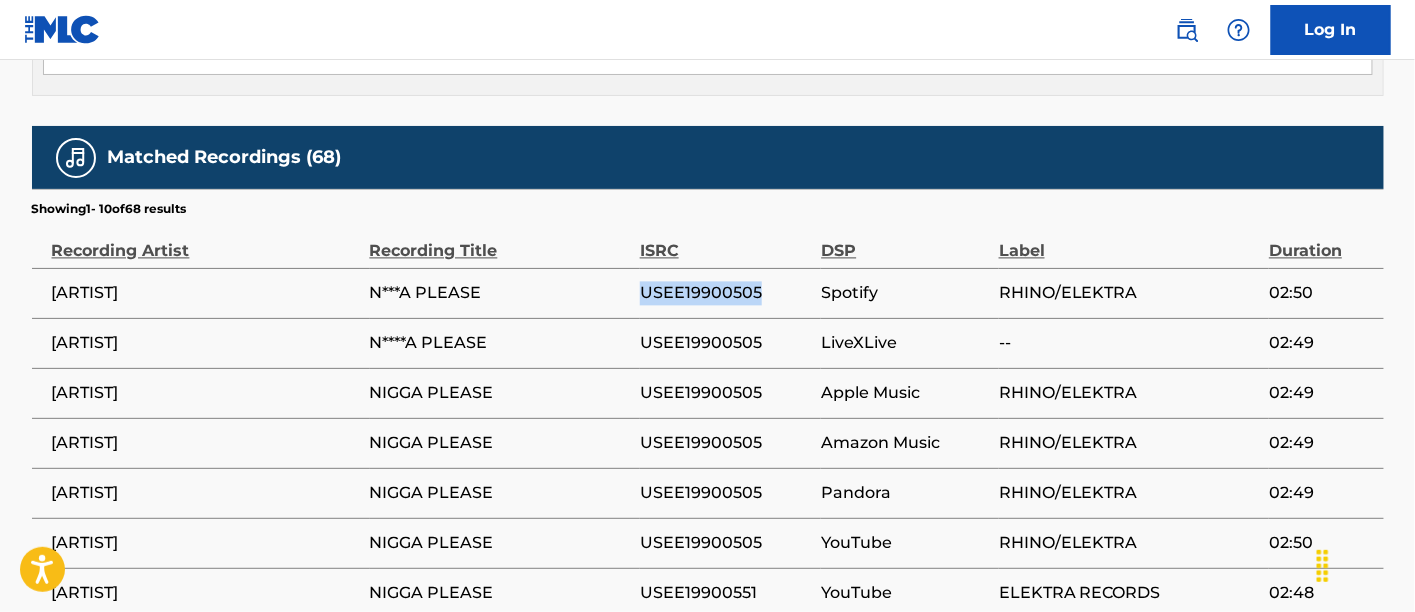 click on "USEE19900505" at bounding box center (726, 293) 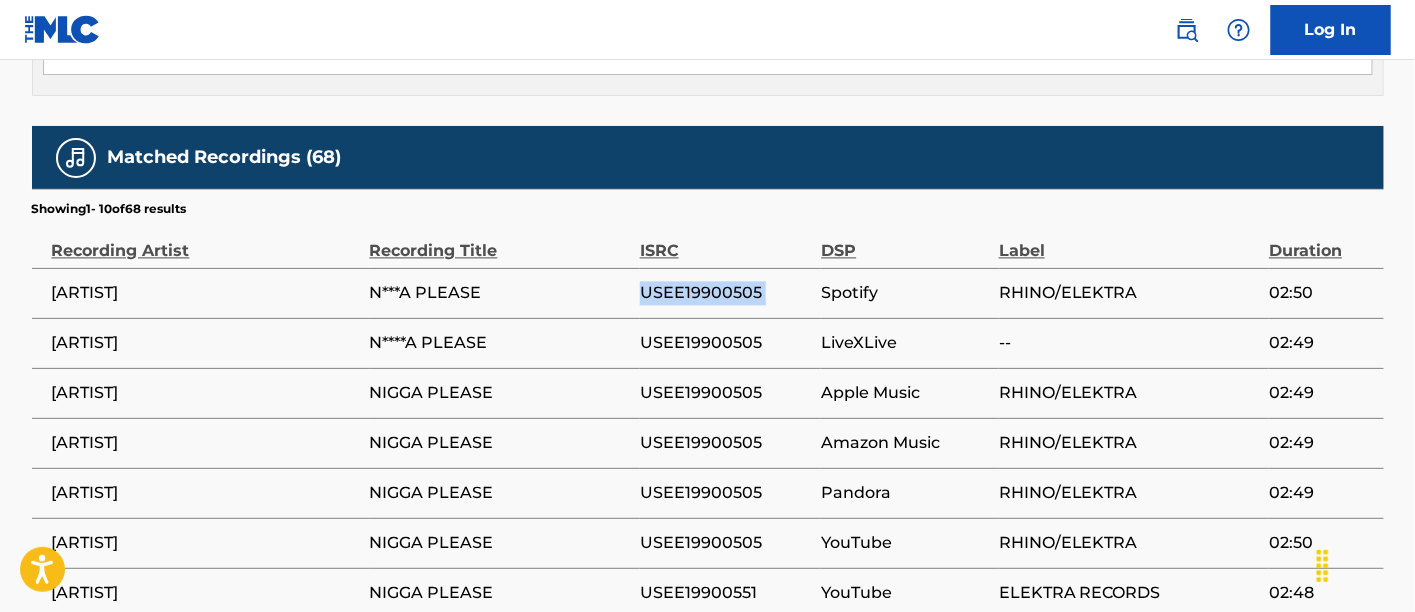 click on "USEE19900505" at bounding box center [726, 293] 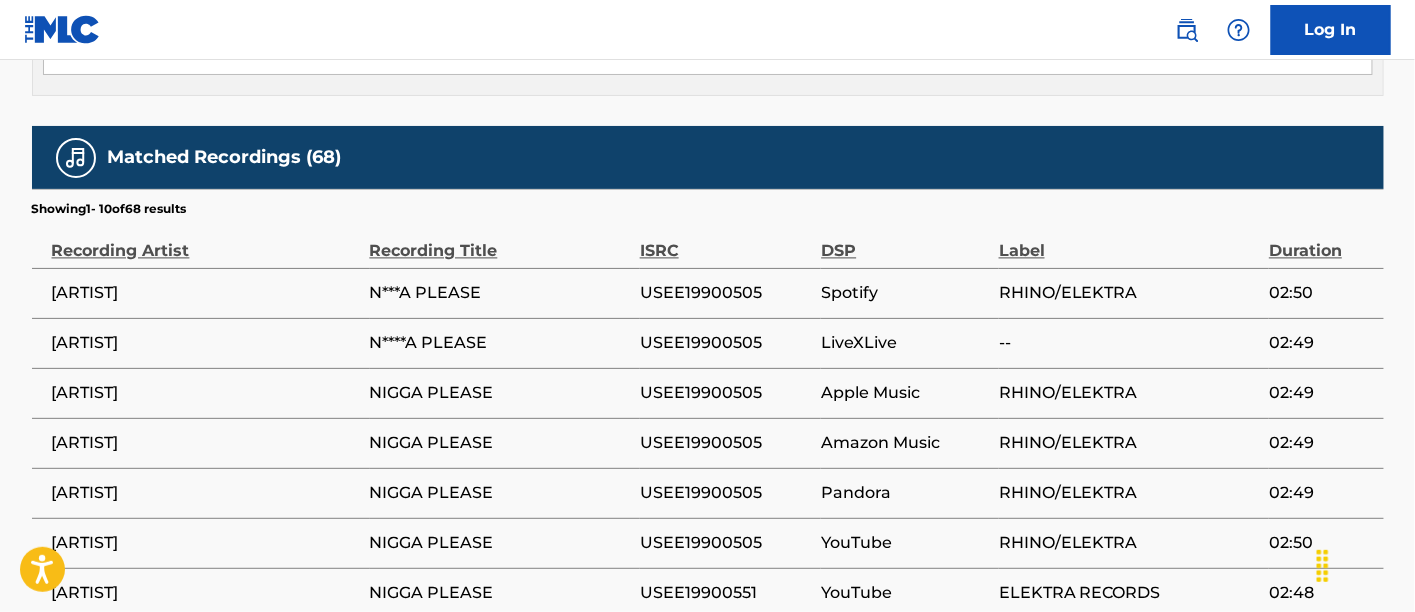 click on "N***A PLEASE" at bounding box center (500, 293) 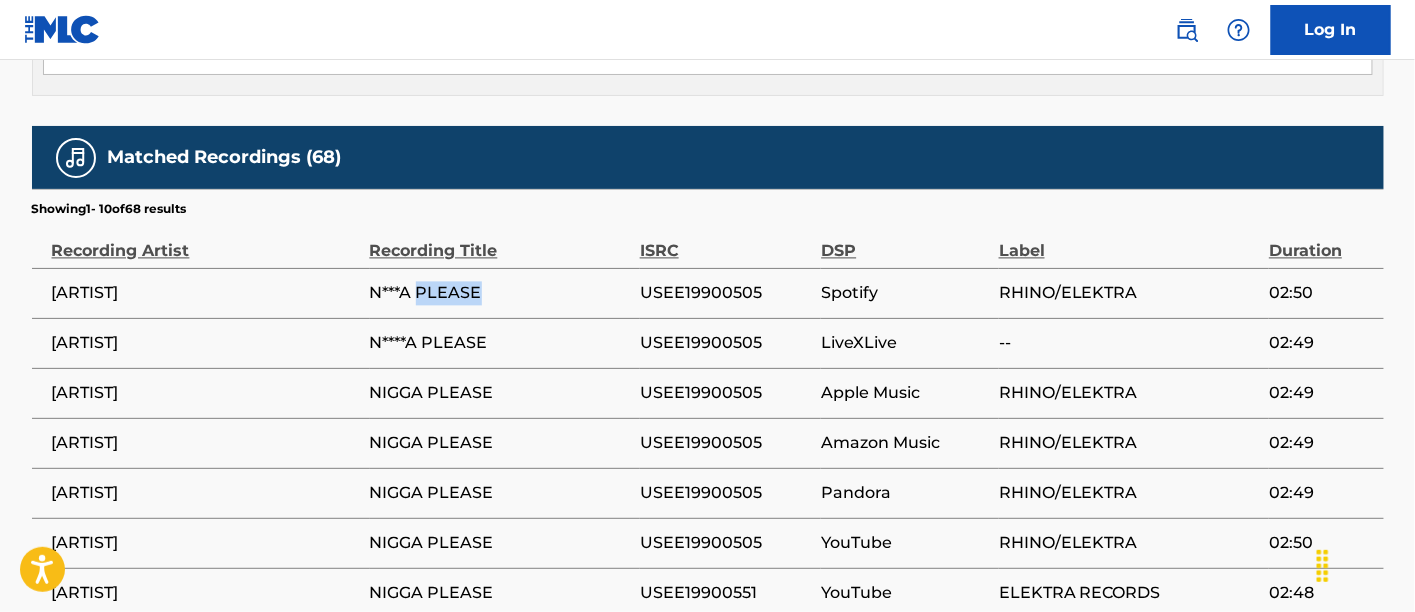 click on "N***A PLEASE" at bounding box center (500, 293) 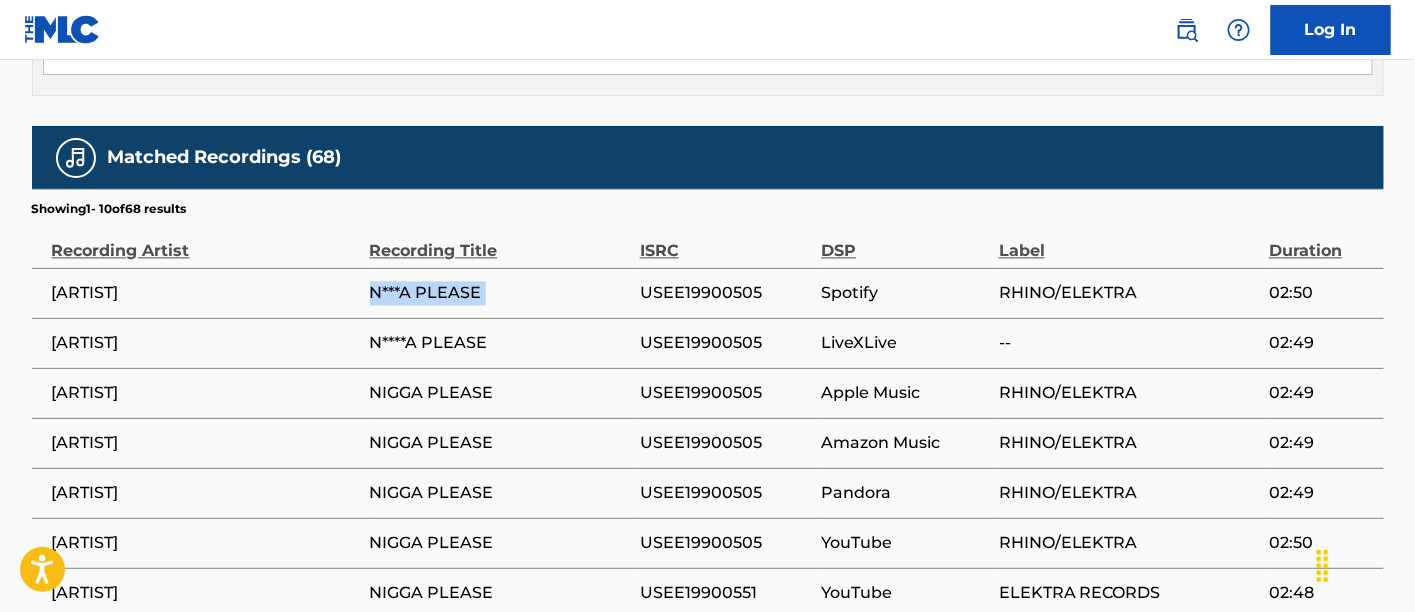 click on "N***A PLEASE" at bounding box center (500, 293) 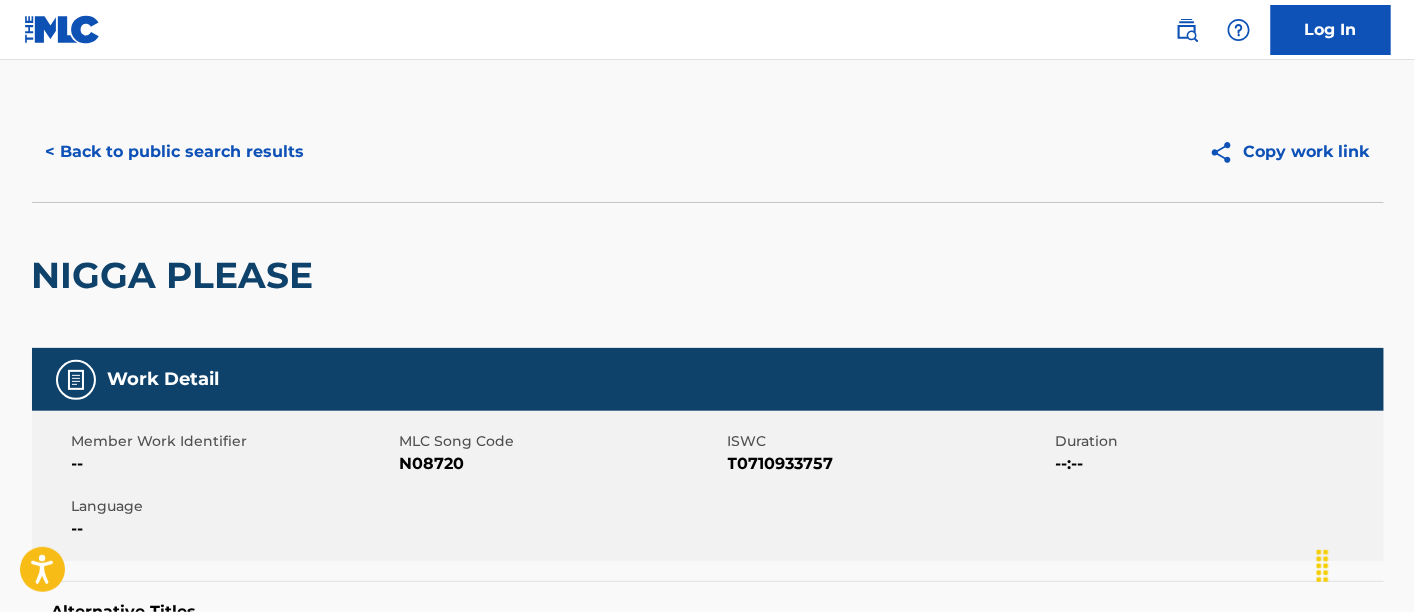 scroll, scrollTop: 0, scrollLeft: 0, axis: both 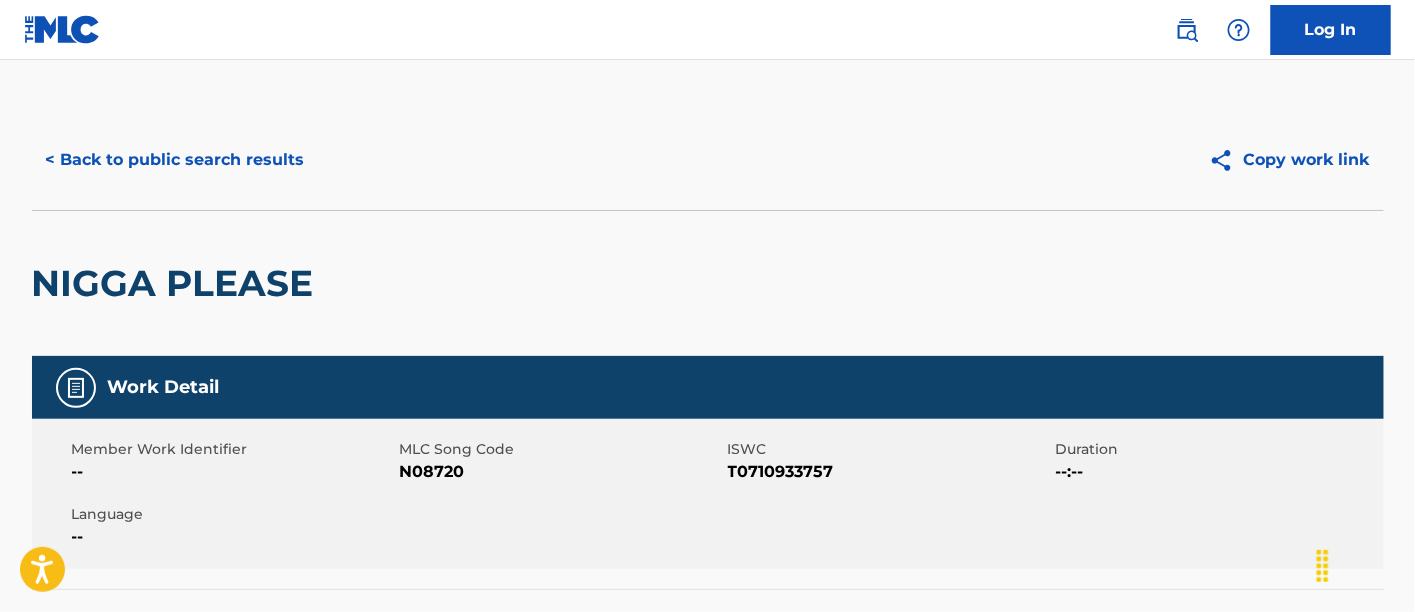 click on "< Back to public search results" at bounding box center [175, 160] 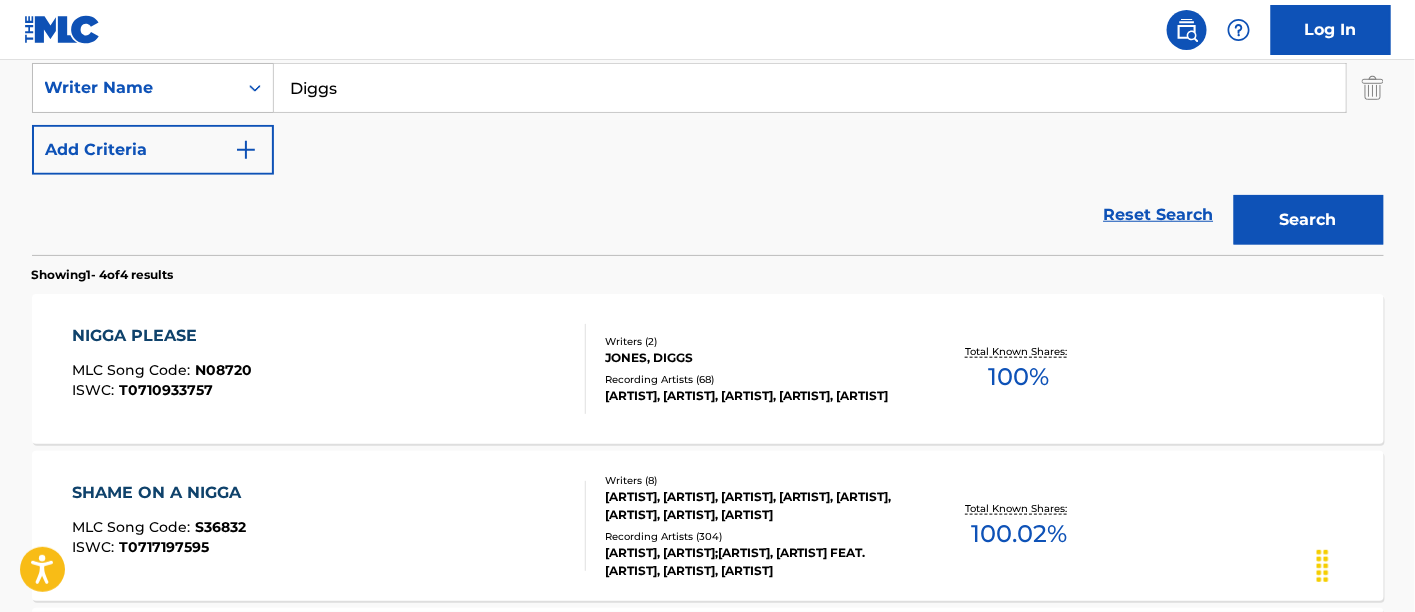 scroll, scrollTop: 333, scrollLeft: 0, axis: vertical 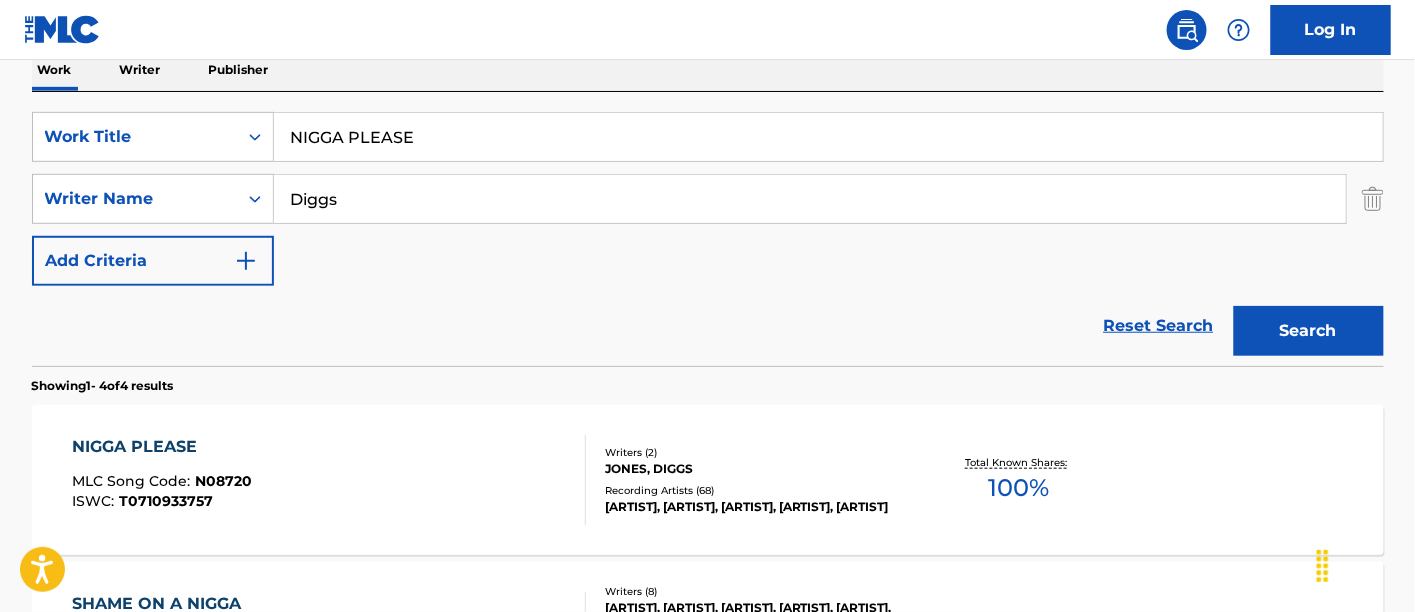 drag, startPoint x: 575, startPoint y: 141, endPoint x: 0, endPoint y: 114, distance: 575.63354 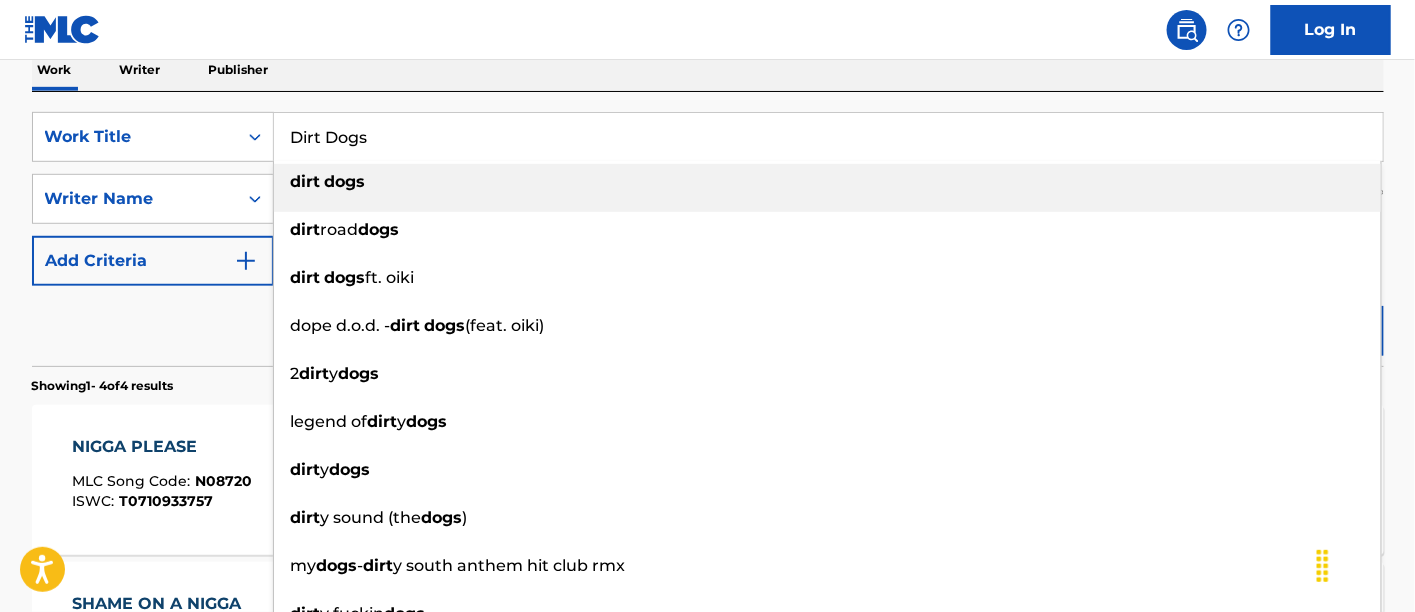 click on "dirt dogs" at bounding box center [827, 182] 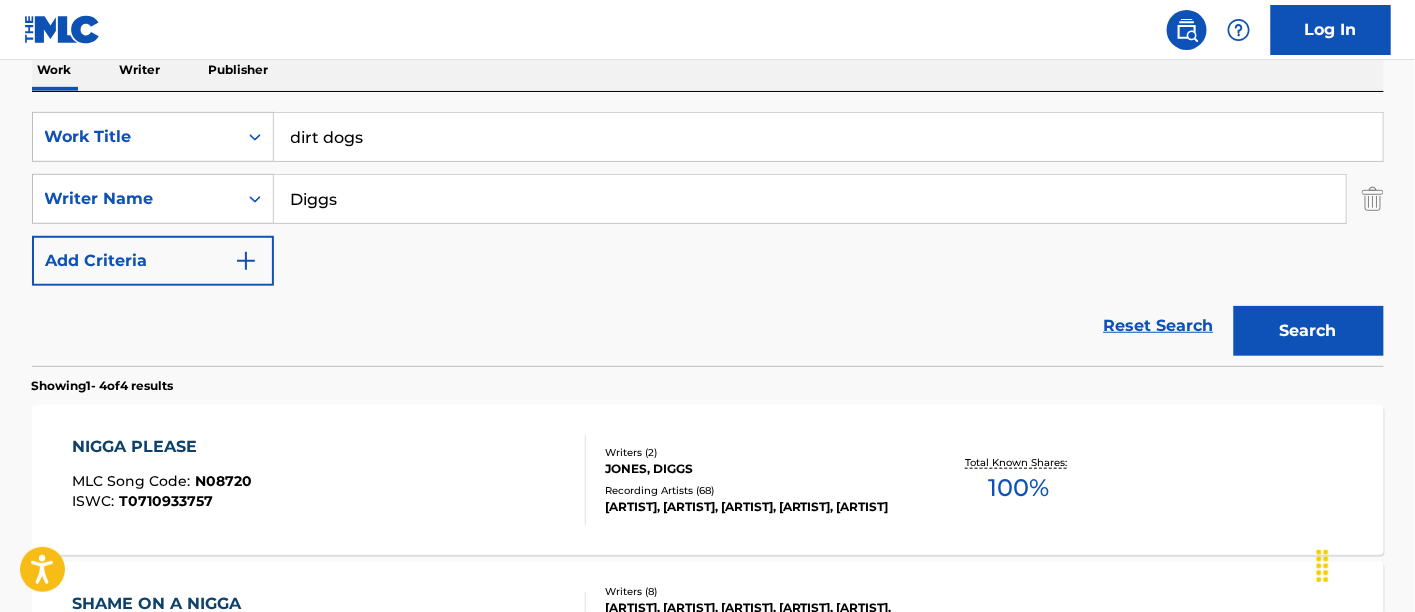 click on "Search" at bounding box center [1309, 331] 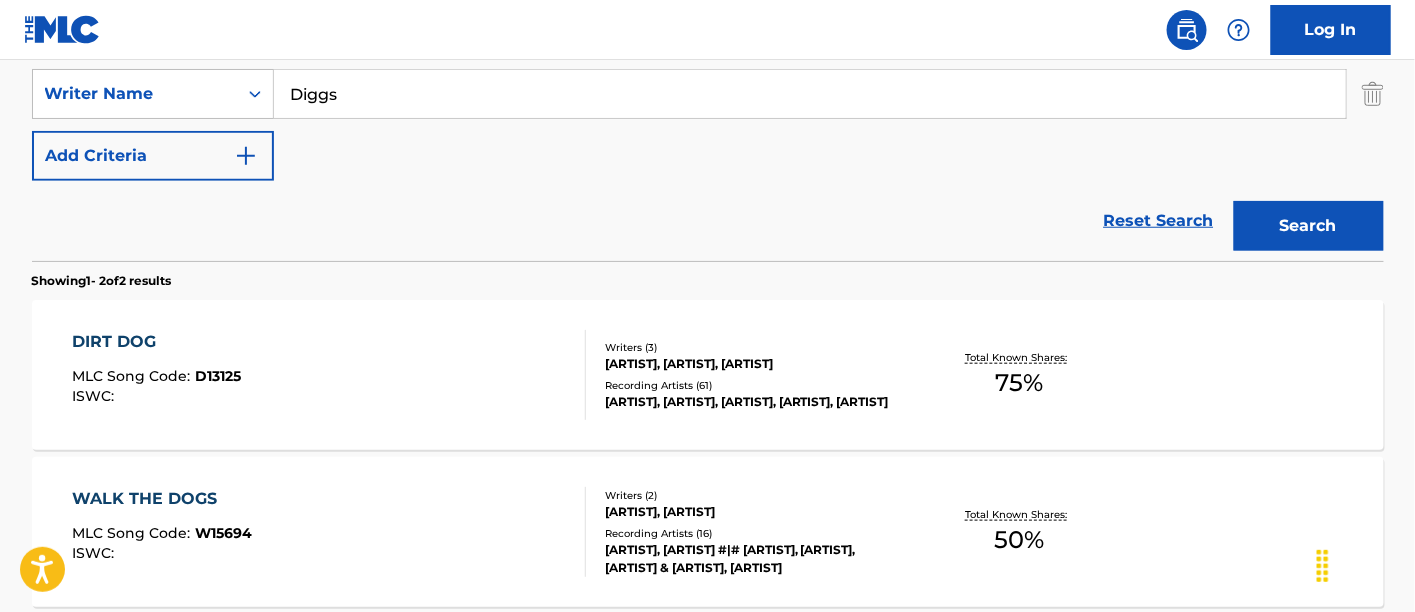 scroll, scrollTop: 444, scrollLeft: 0, axis: vertical 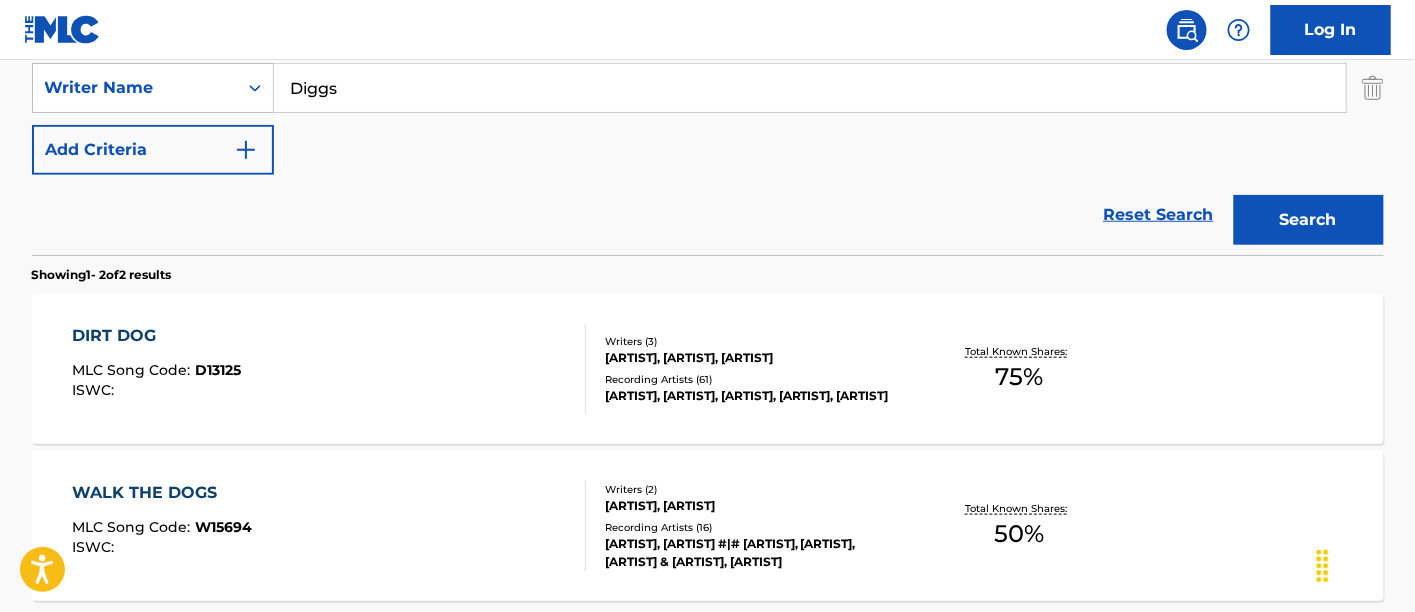click at bounding box center [577, 369] 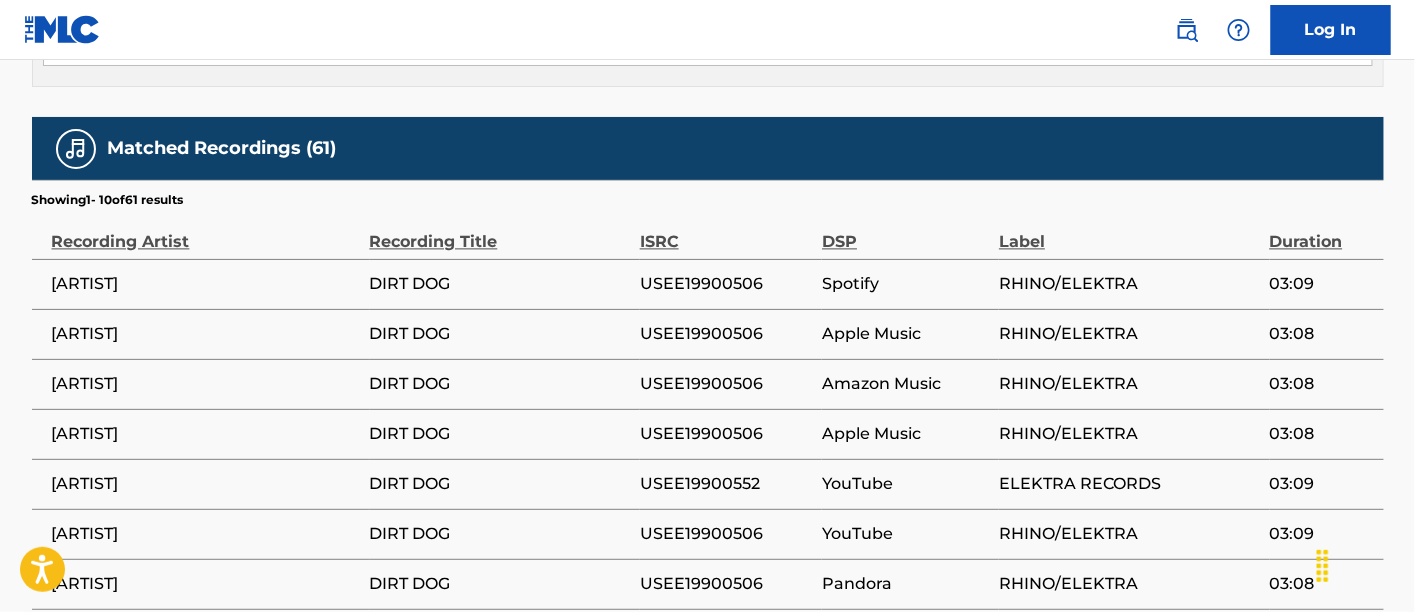 scroll, scrollTop: 1222, scrollLeft: 0, axis: vertical 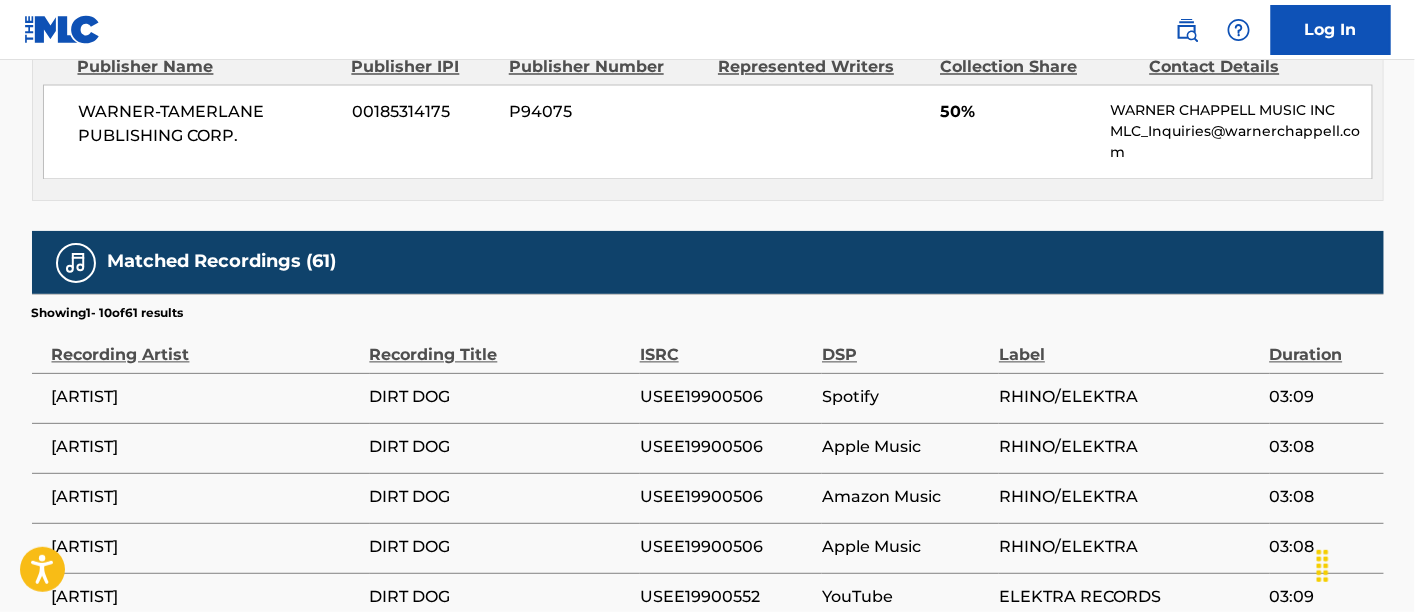 click on "USEE19900506" at bounding box center [726, 398] 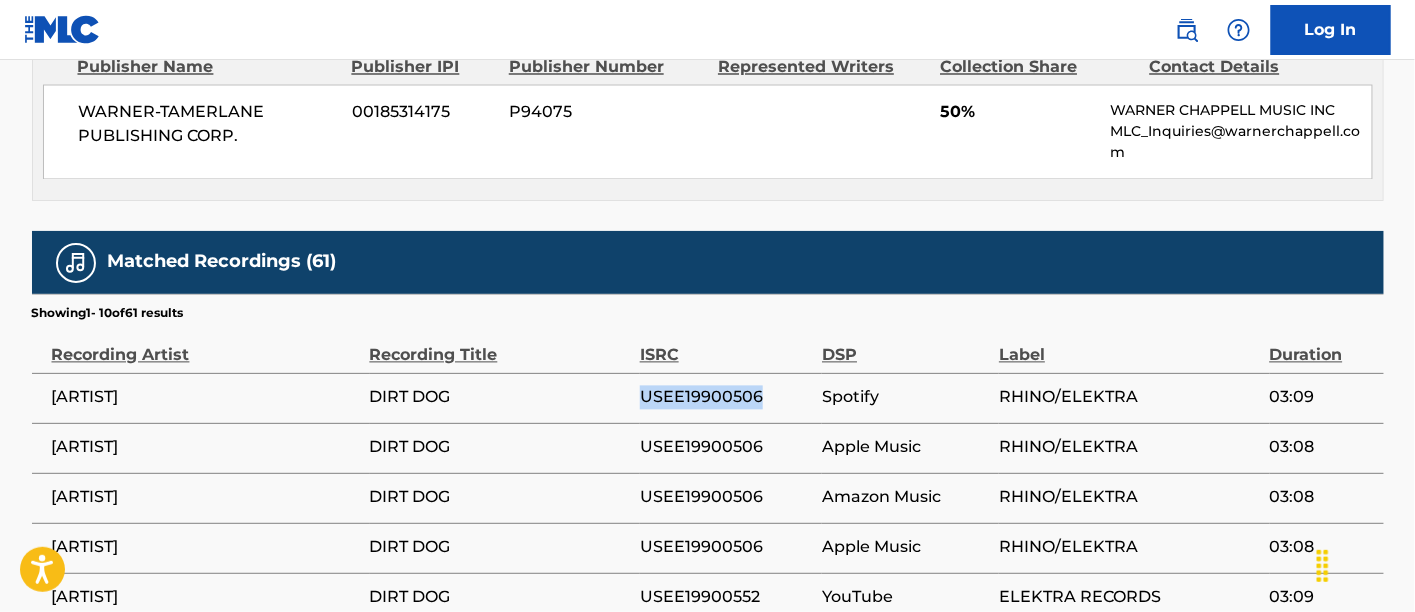 click on "USEE19900506" at bounding box center [726, 398] 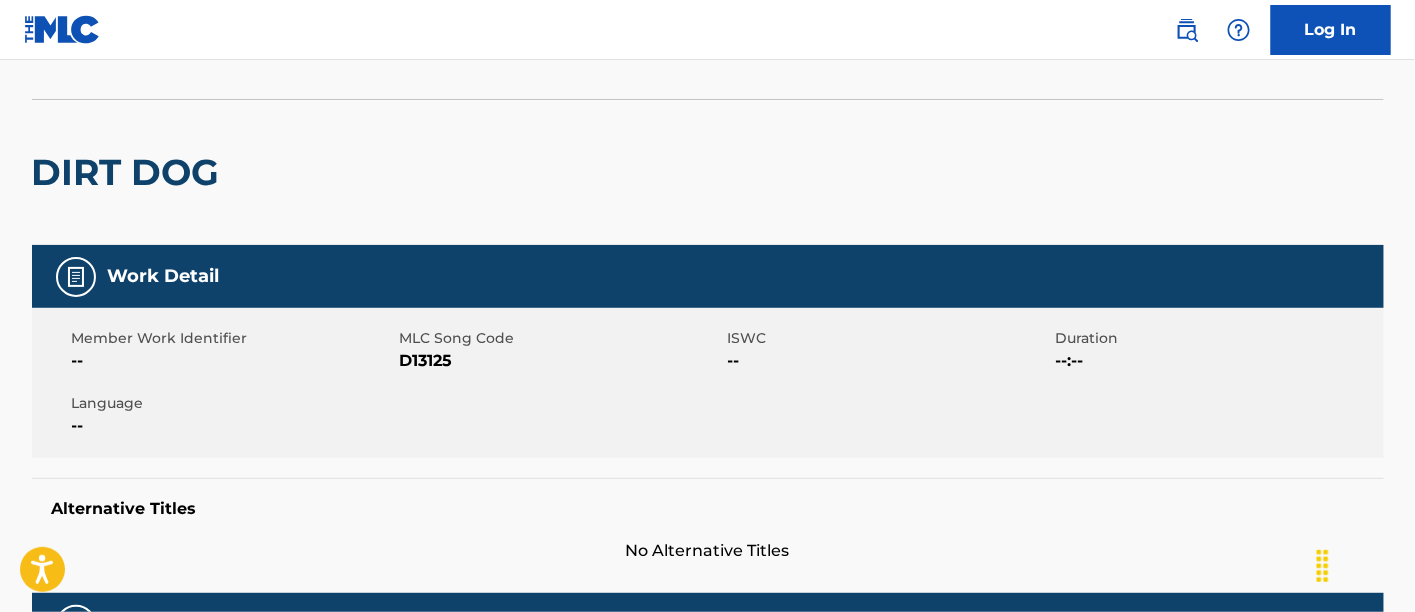 scroll, scrollTop: 222, scrollLeft: 0, axis: vertical 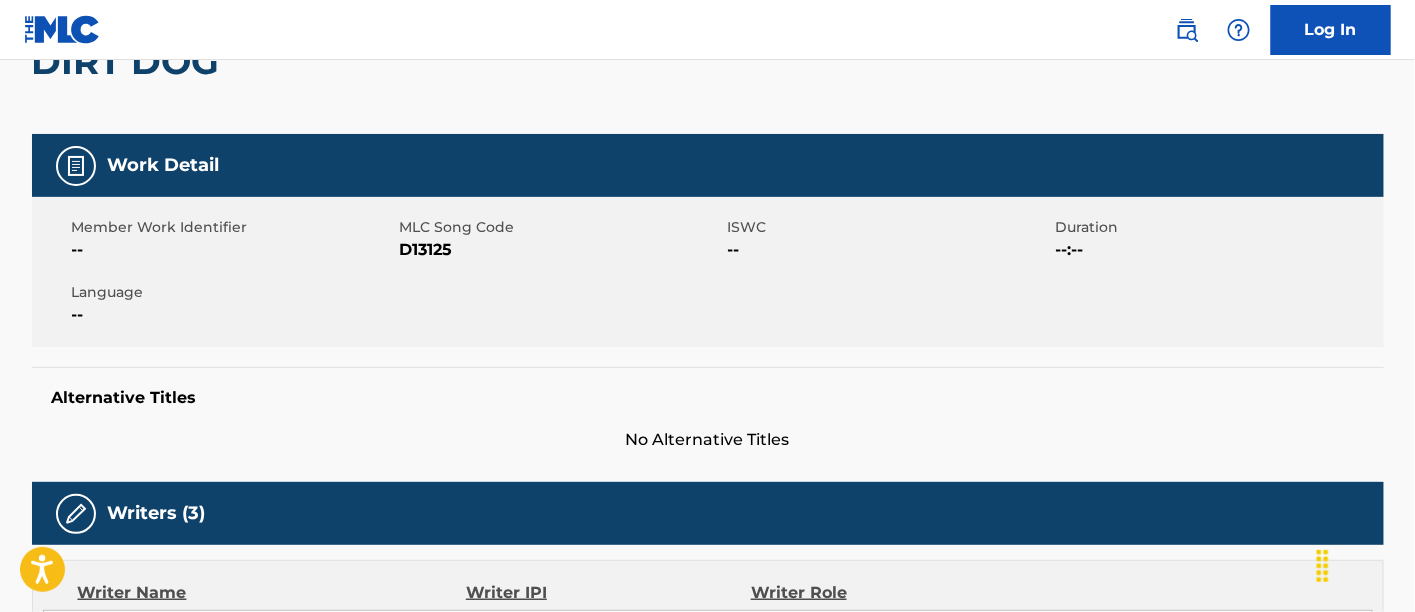 click on "D13125" at bounding box center [561, 250] 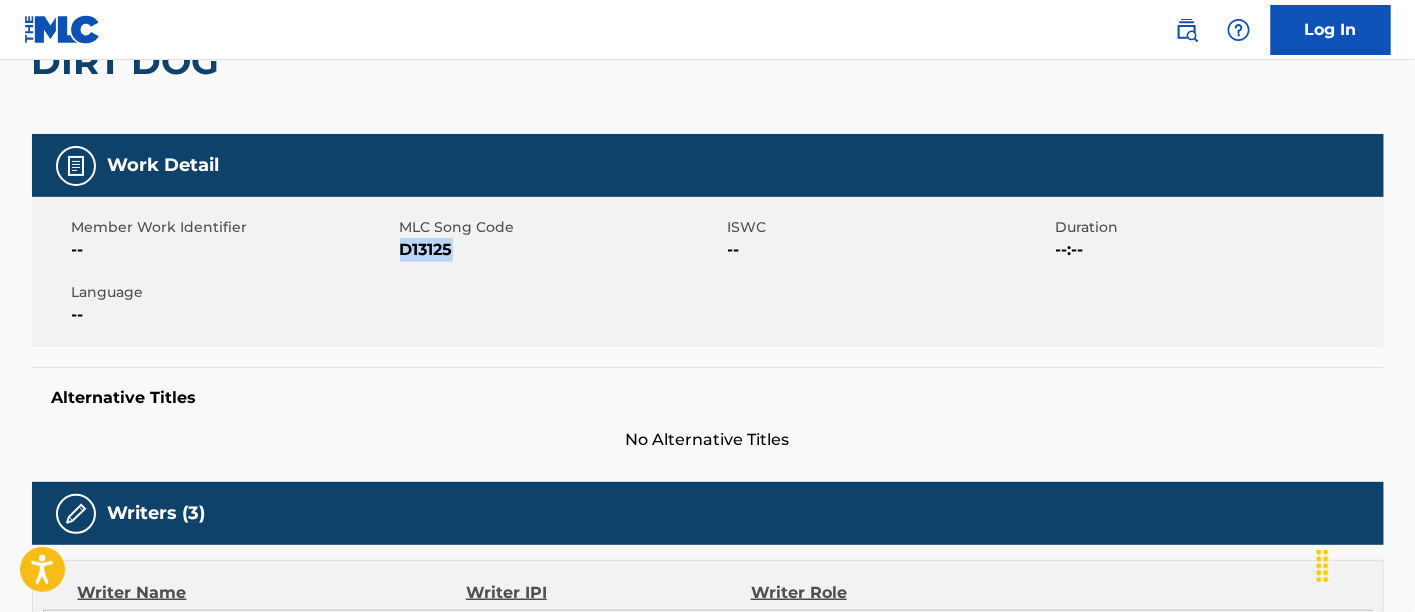 click on "D13125" at bounding box center (561, 250) 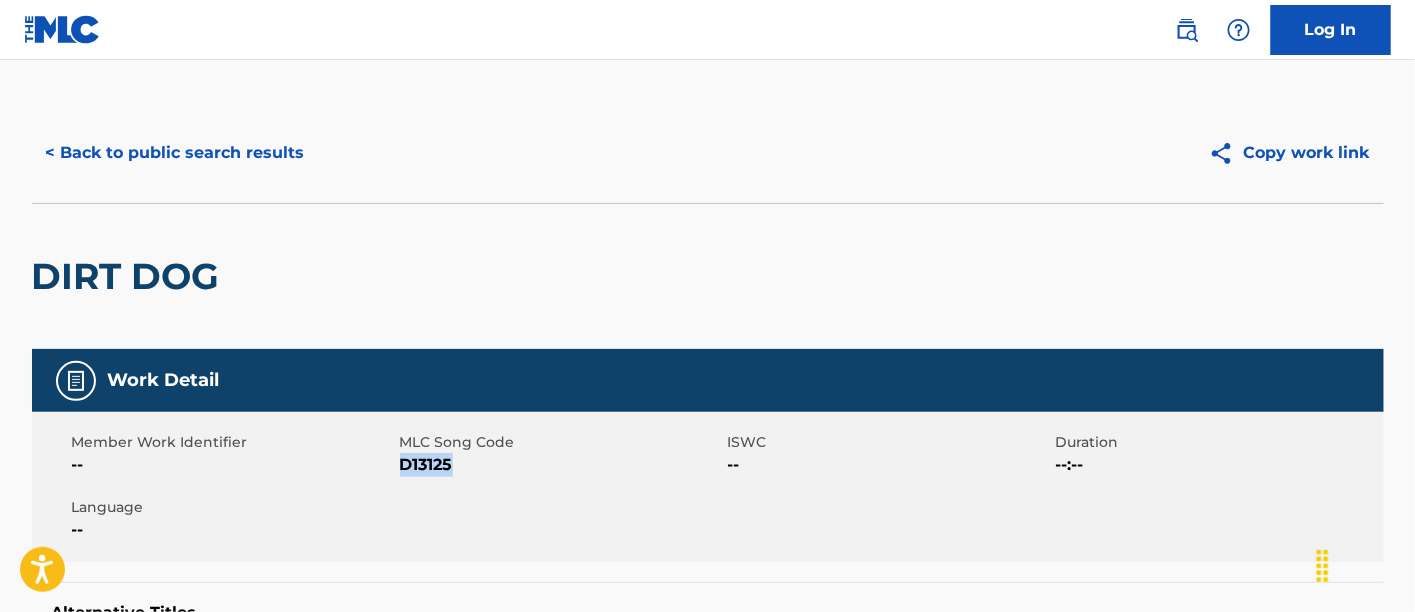 scroll, scrollTop: 0, scrollLeft: 0, axis: both 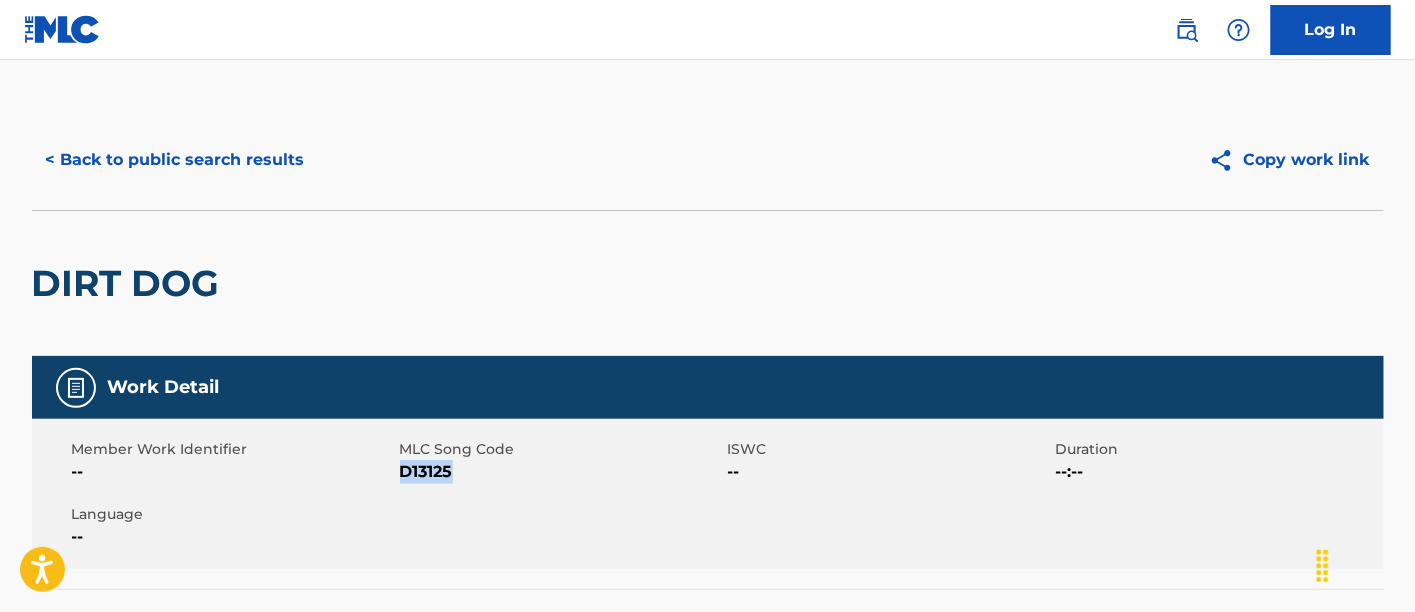 click on "< Back to public search results" at bounding box center (175, 160) 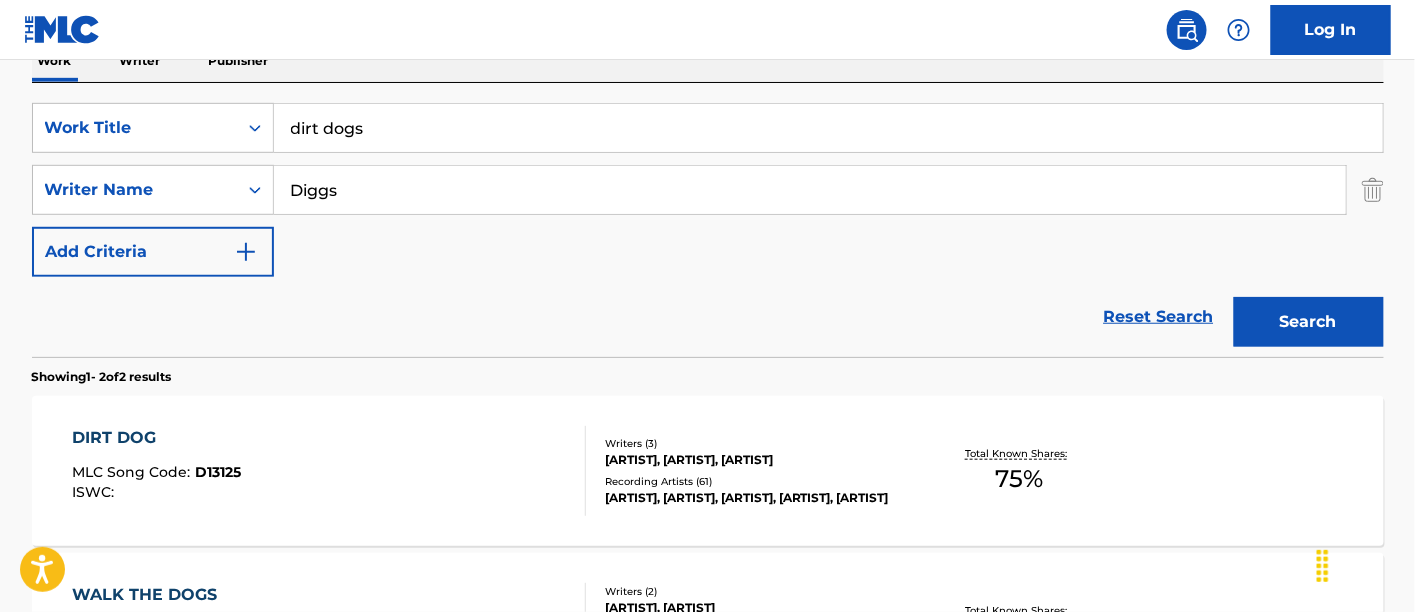 scroll, scrollTop: 333, scrollLeft: 0, axis: vertical 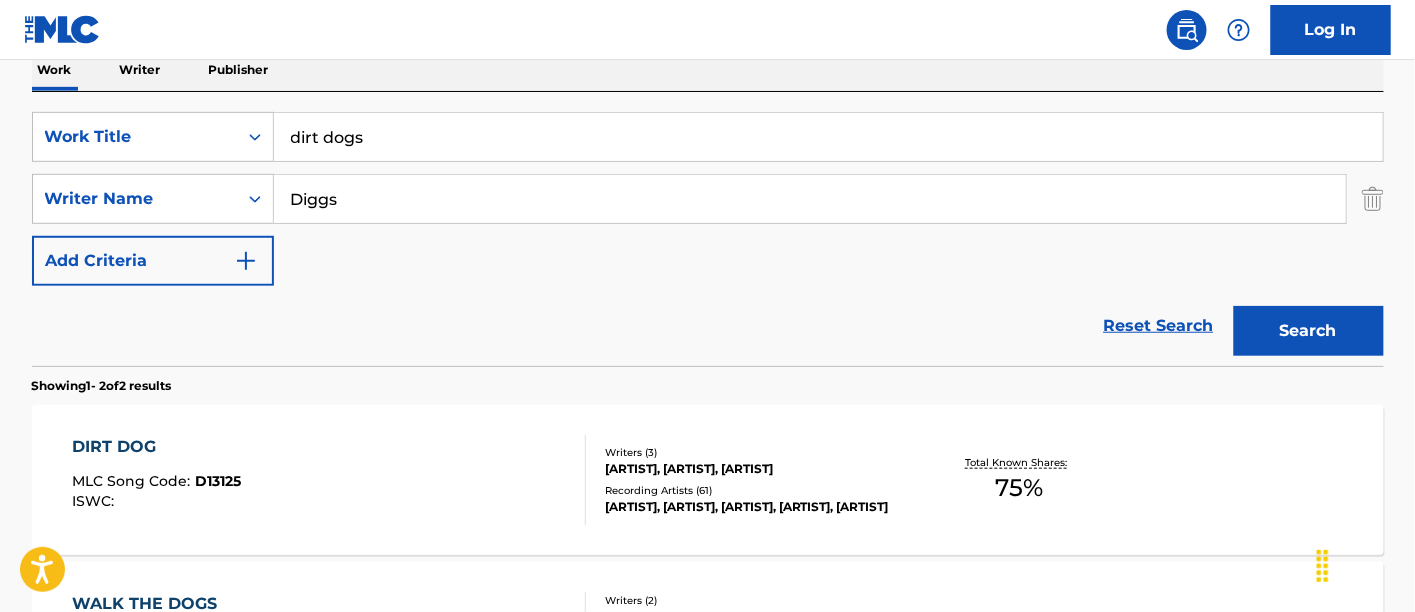 click on "dirt dogs" at bounding box center [828, 137] 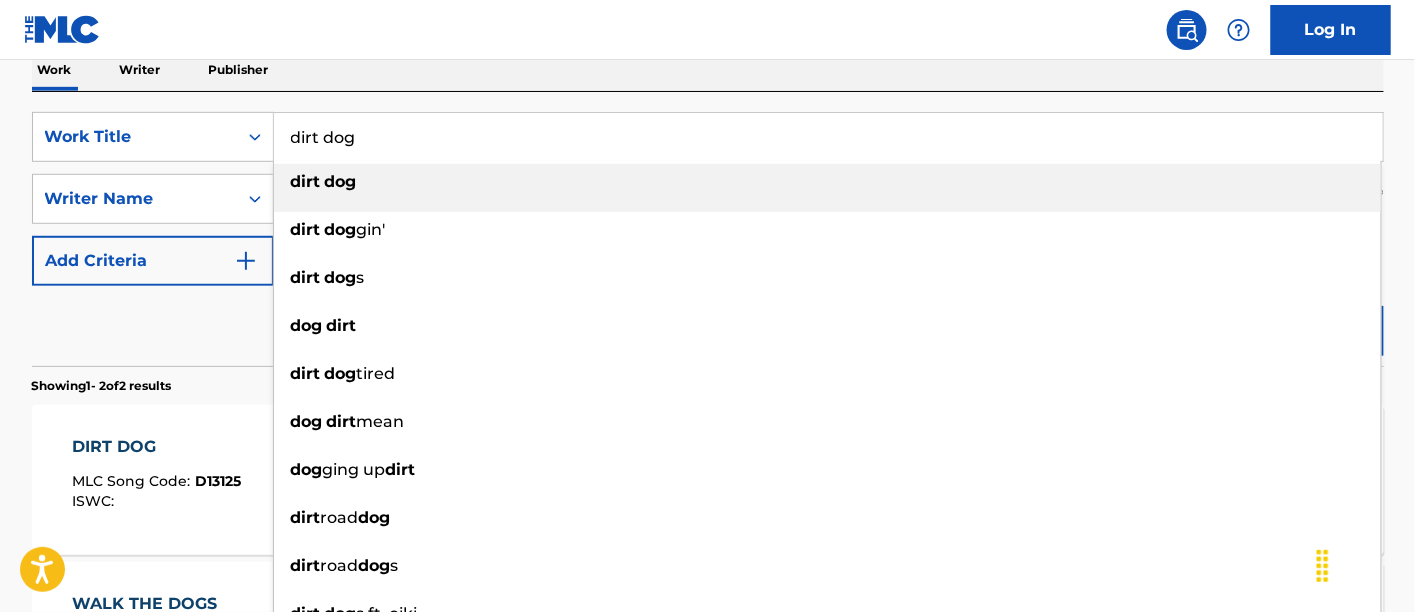 type on "dirt dog" 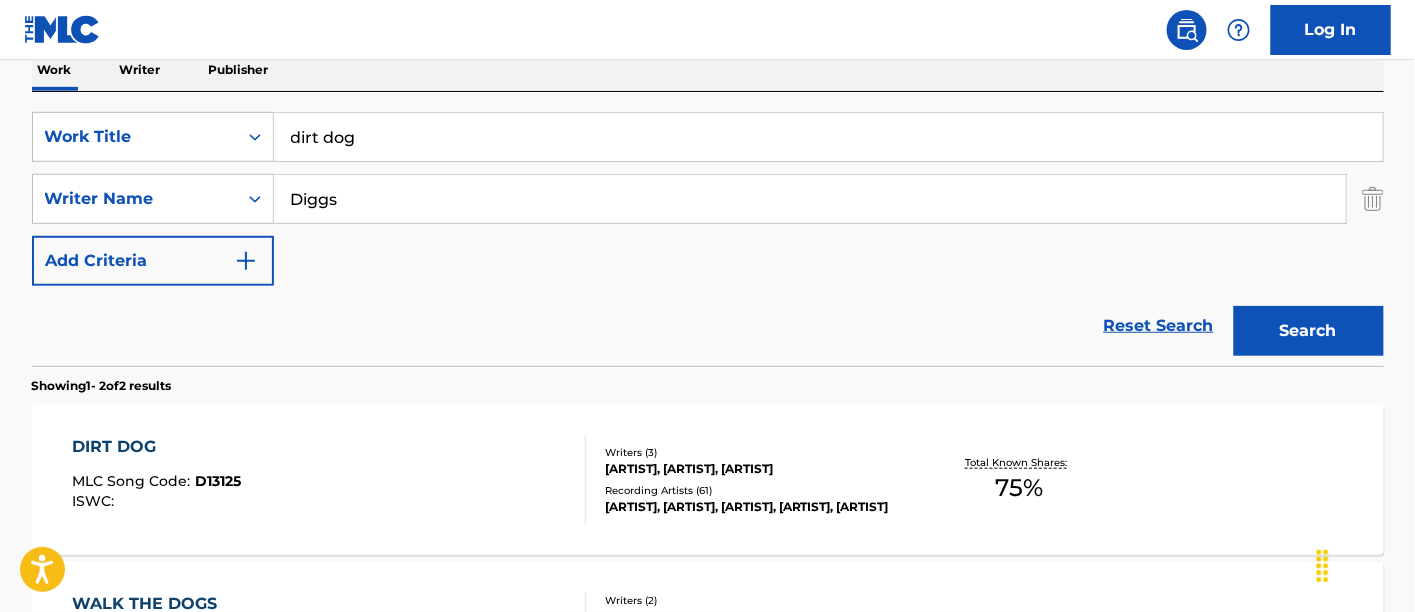 click on "SearchWithCriteria8628de29-d796-4952-bde3-e8395aa2f86b Work Title dirt dog SearchWithCriteriae2c8e65a-de55-4f2a-aeb7-9eeacf374712 Writer Name Diggs Add Criteria Reset Search Search" at bounding box center [708, 229] 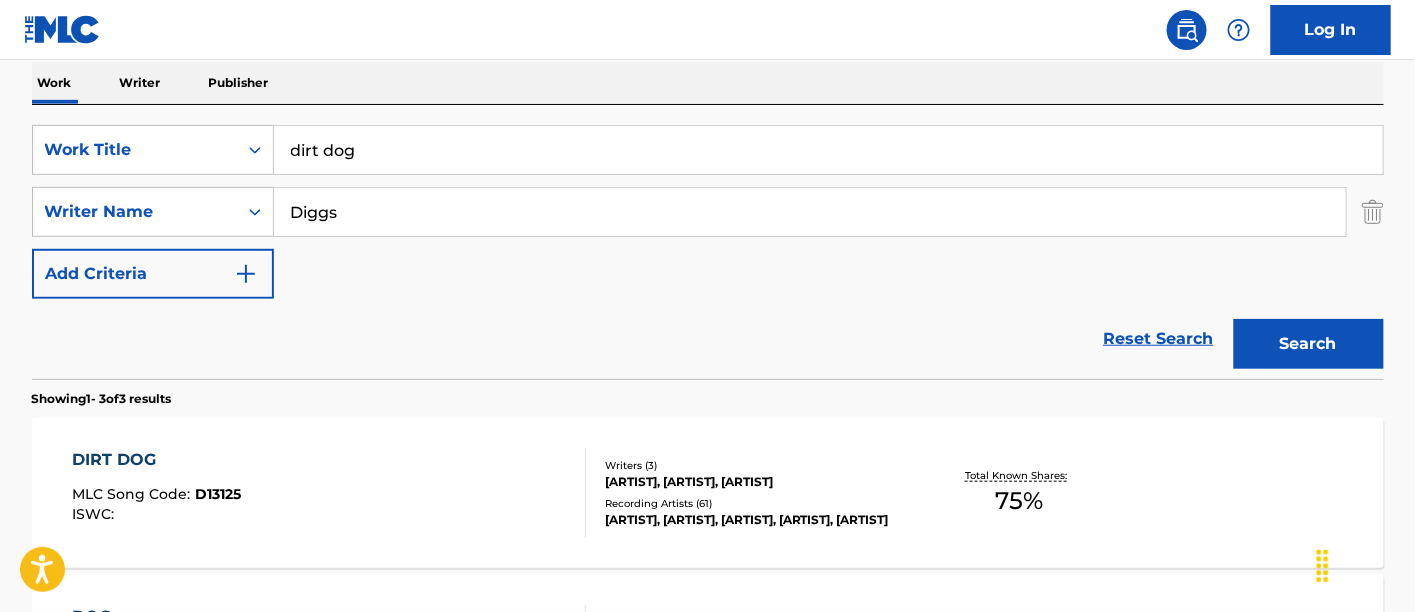 scroll, scrollTop: 333, scrollLeft: 0, axis: vertical 